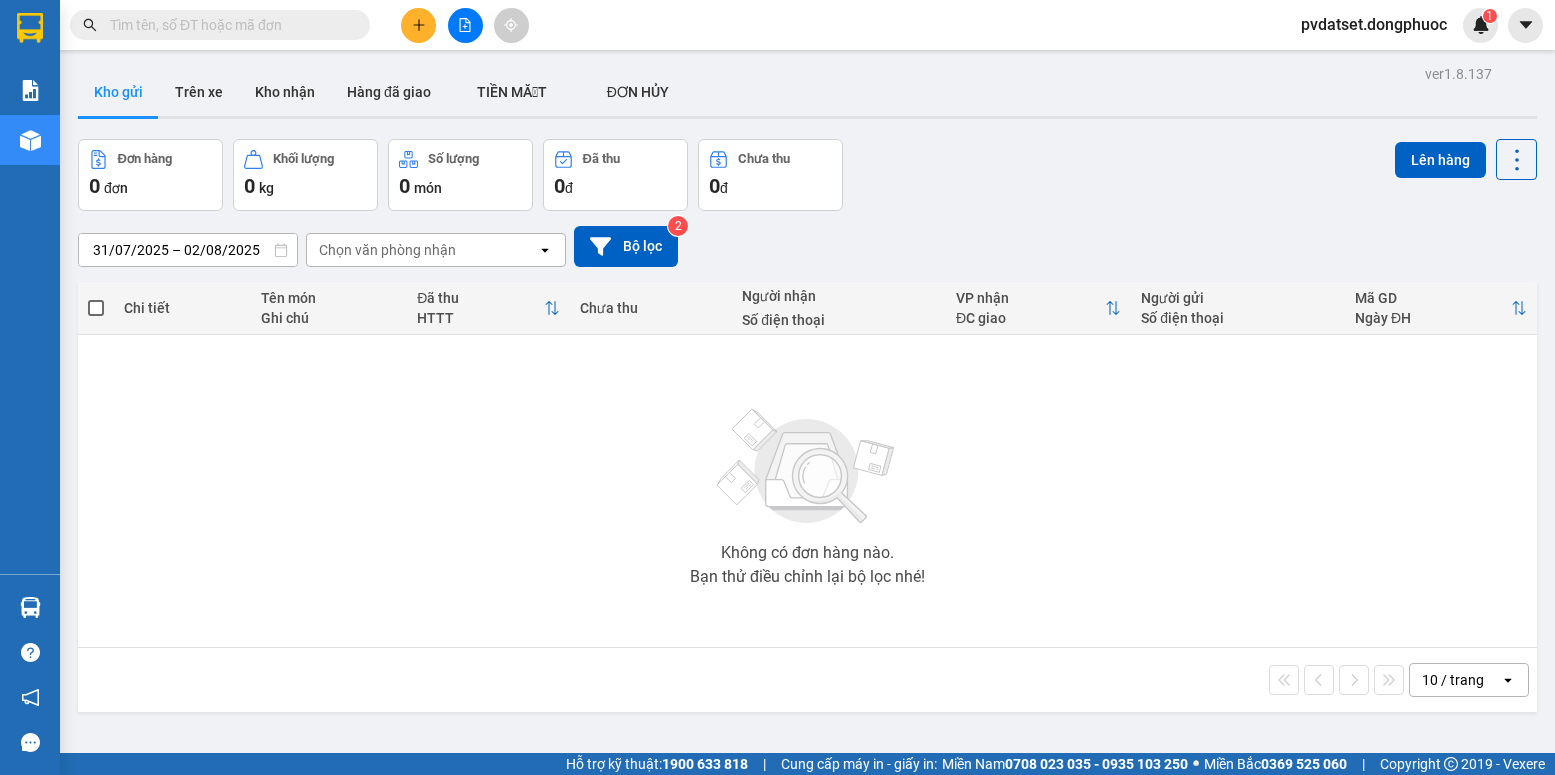 scroll, scrollTop: 0, scrollLeft: 0, axis: both 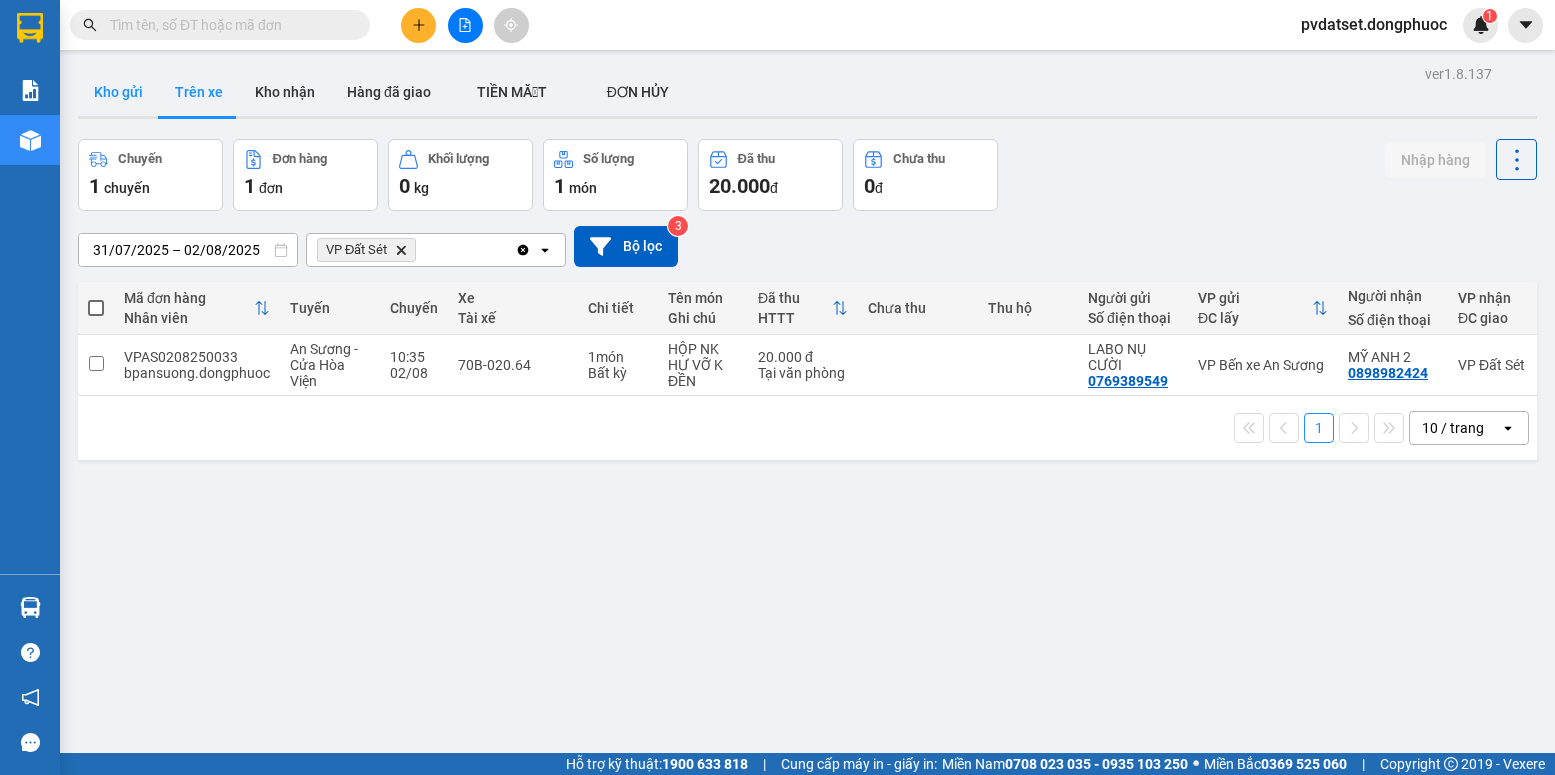 click on "Kho gửi" at bounding box center [118, 92] 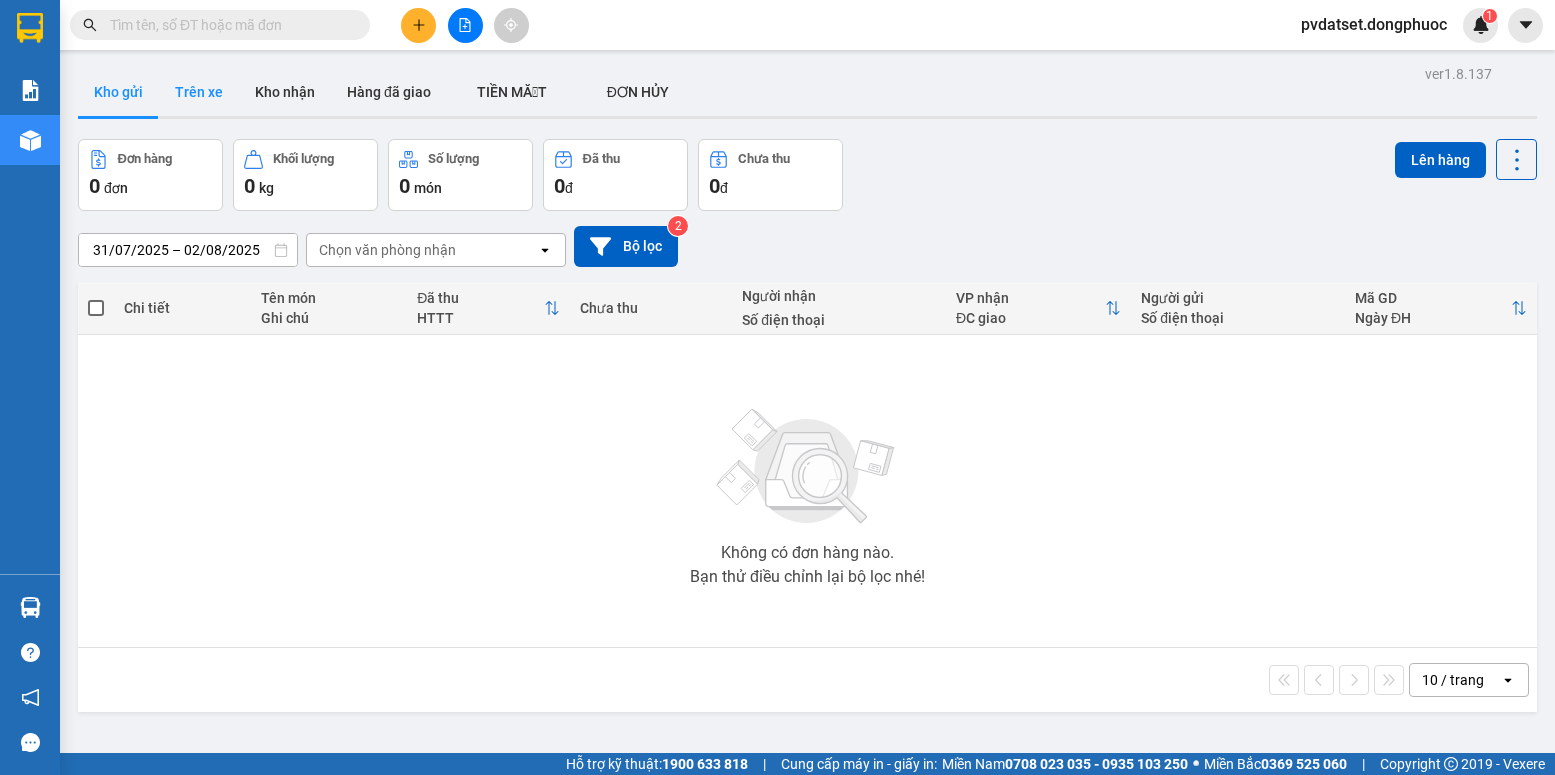click on "Trên xe" at bounding box center (199, 92) 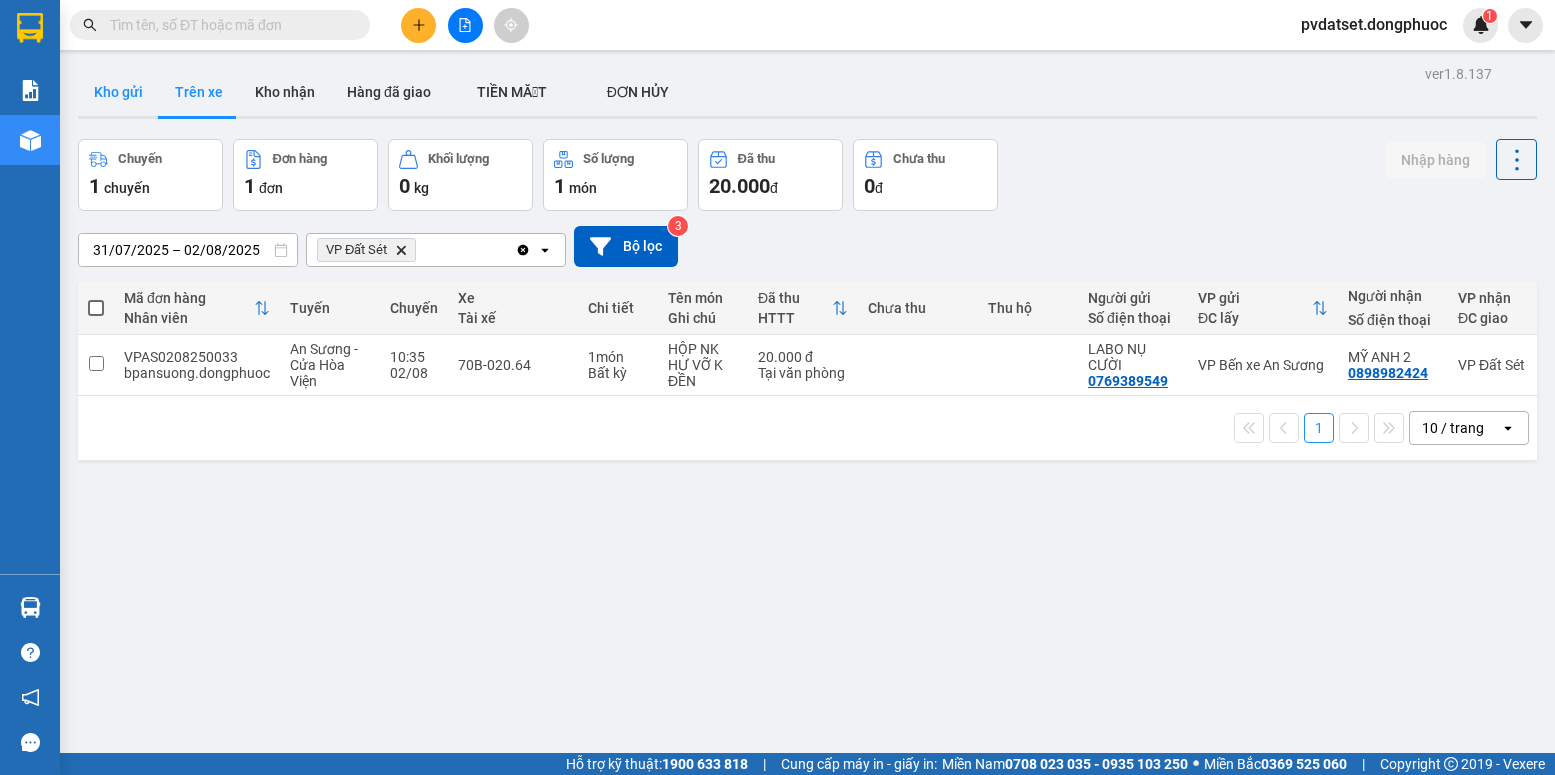 click on "Kho gửi" at bounding box center (118, 92) 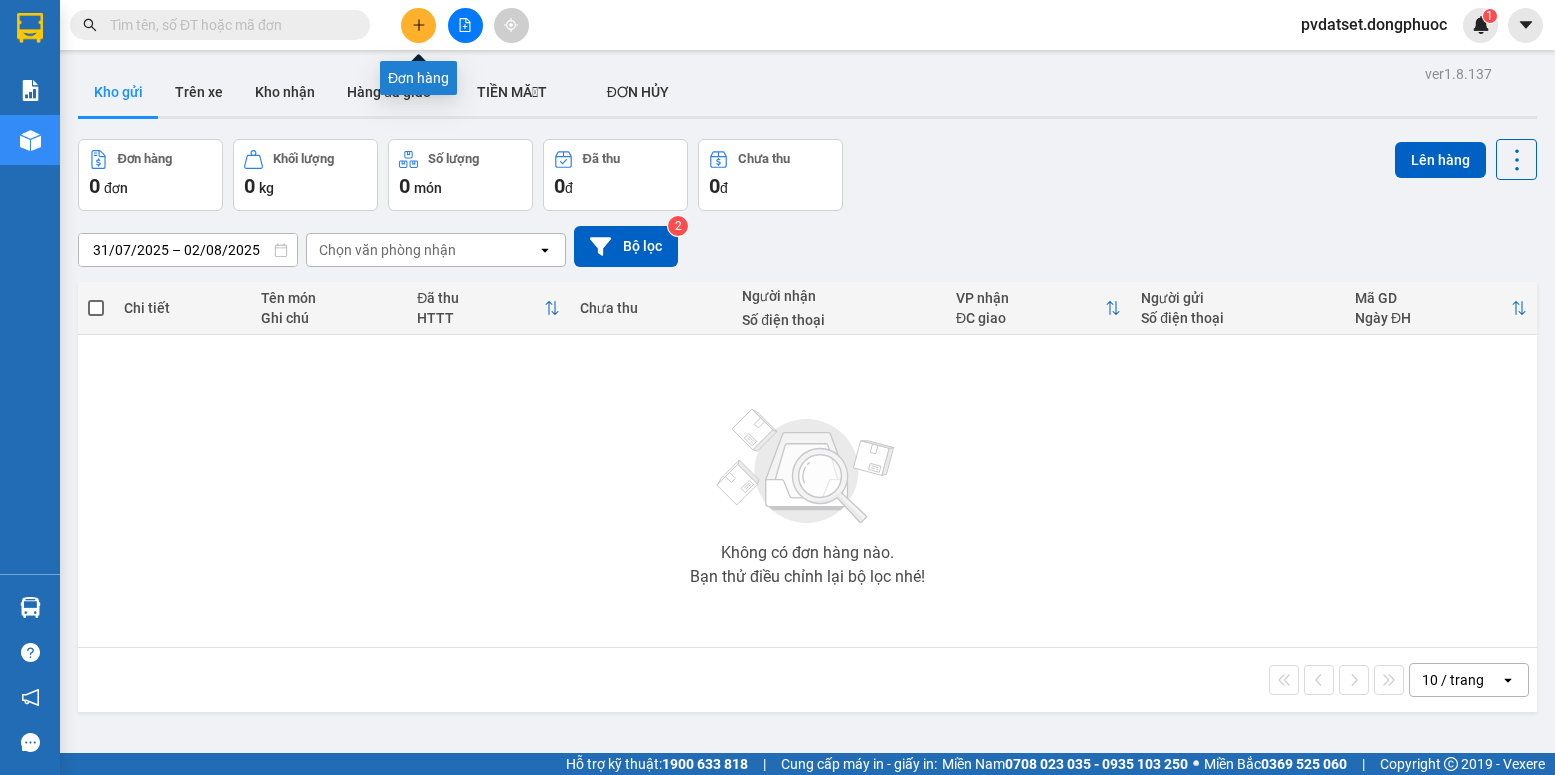 click 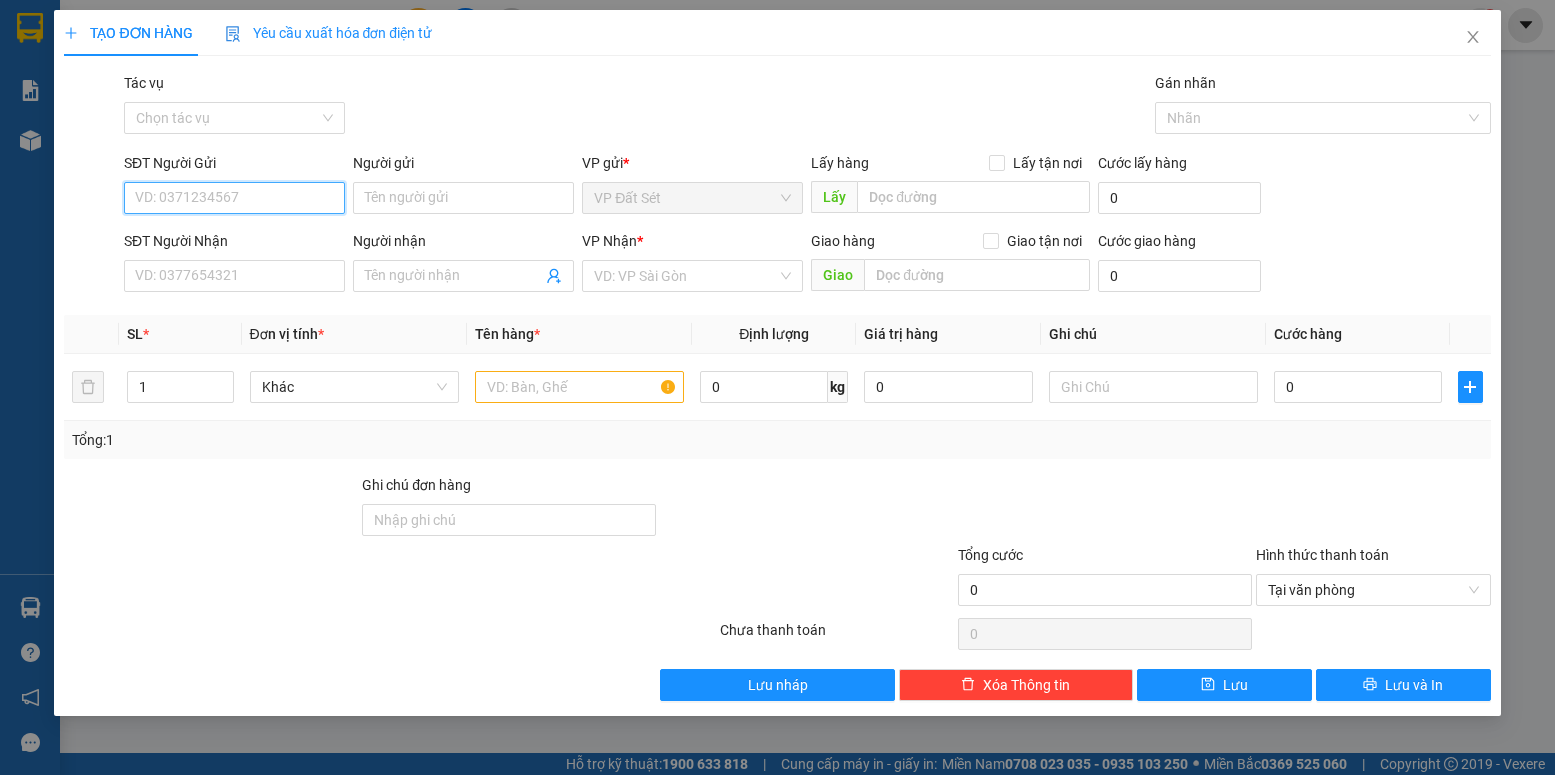 click on "SĐT Người Gửi" at bounding box center [234, 198] 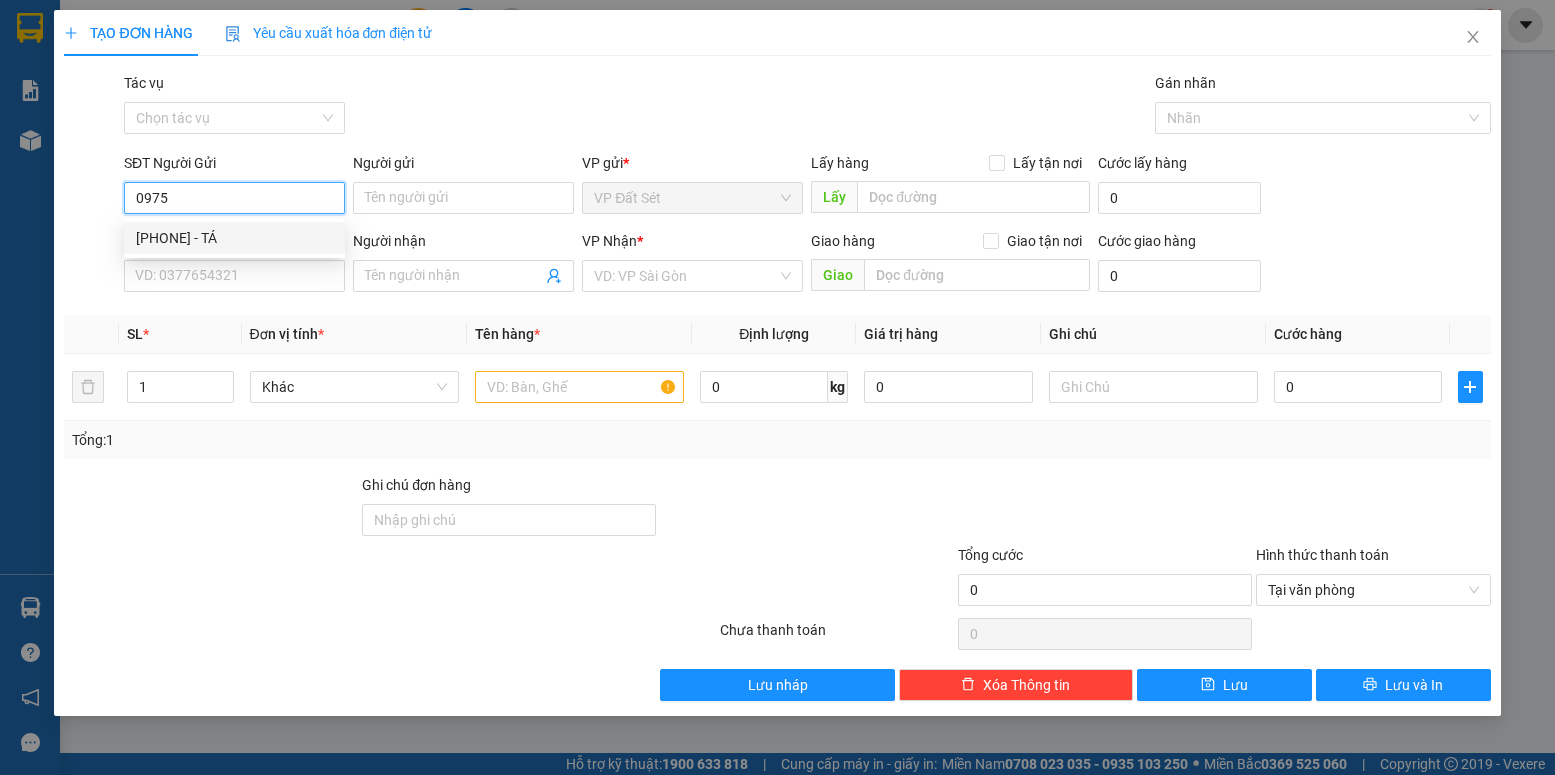 click on "[PHONE] - TÁ" at bounding box center (234, 238) 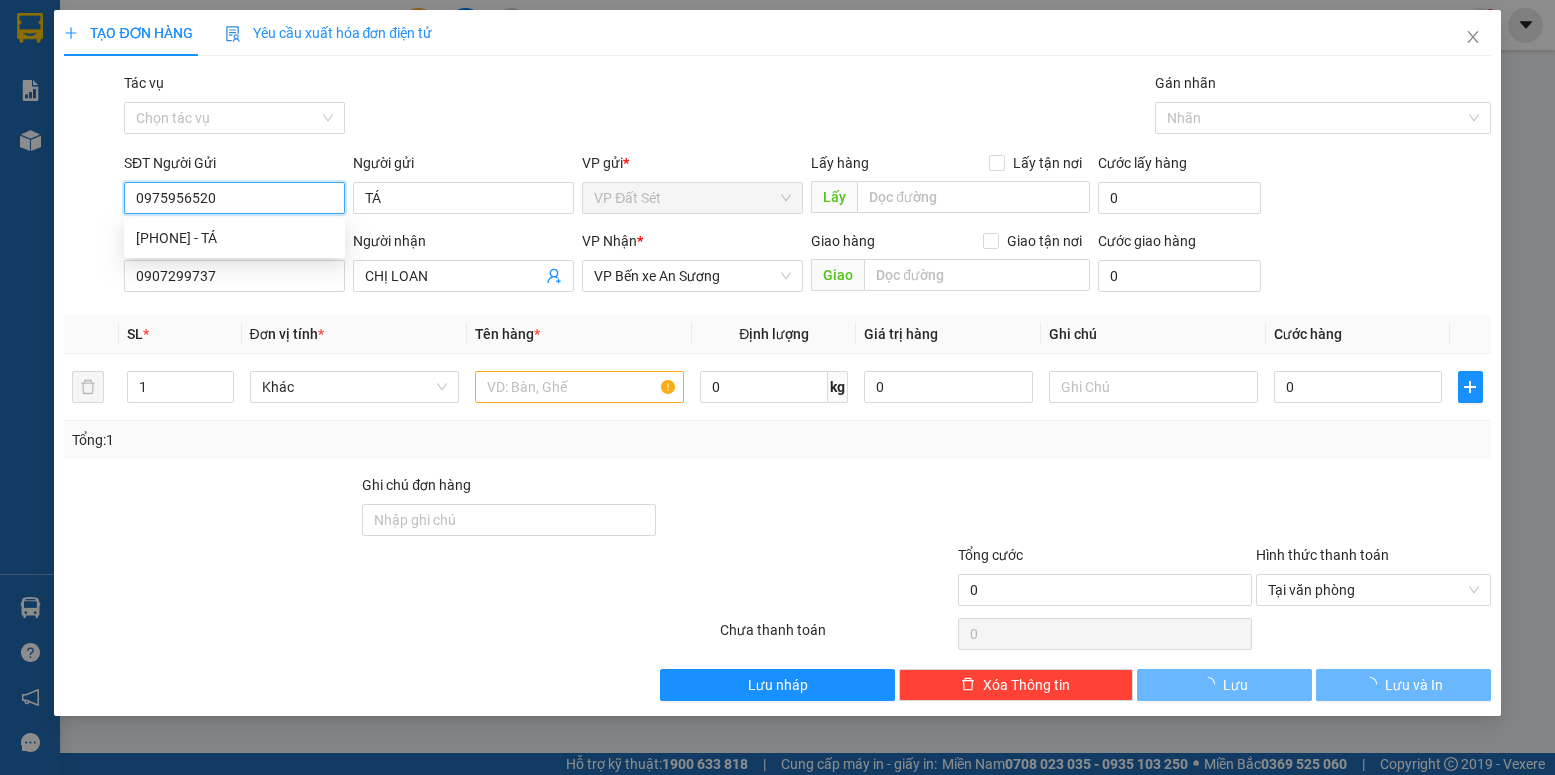 type on "50.000" 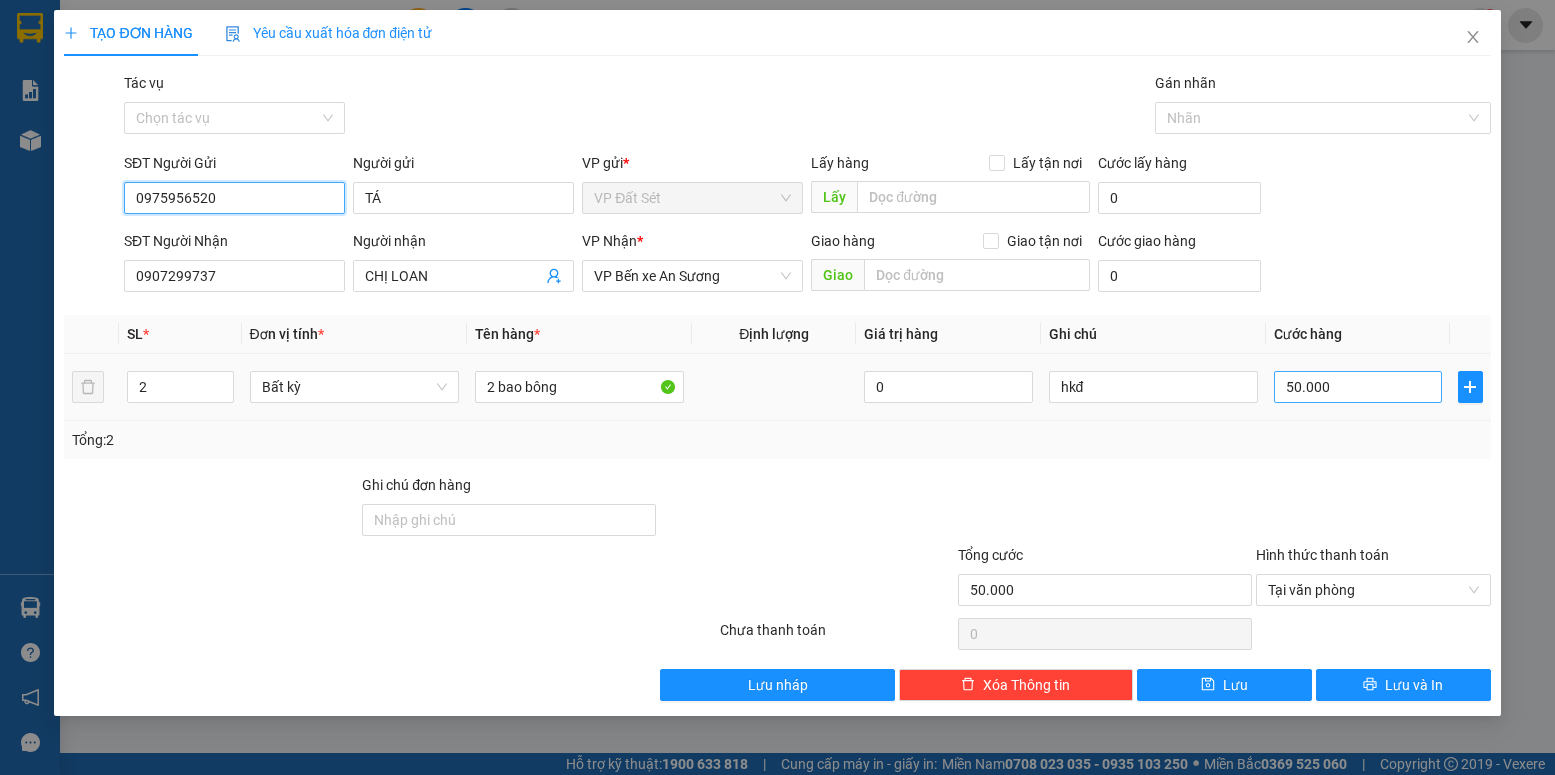 type on "0975956520" 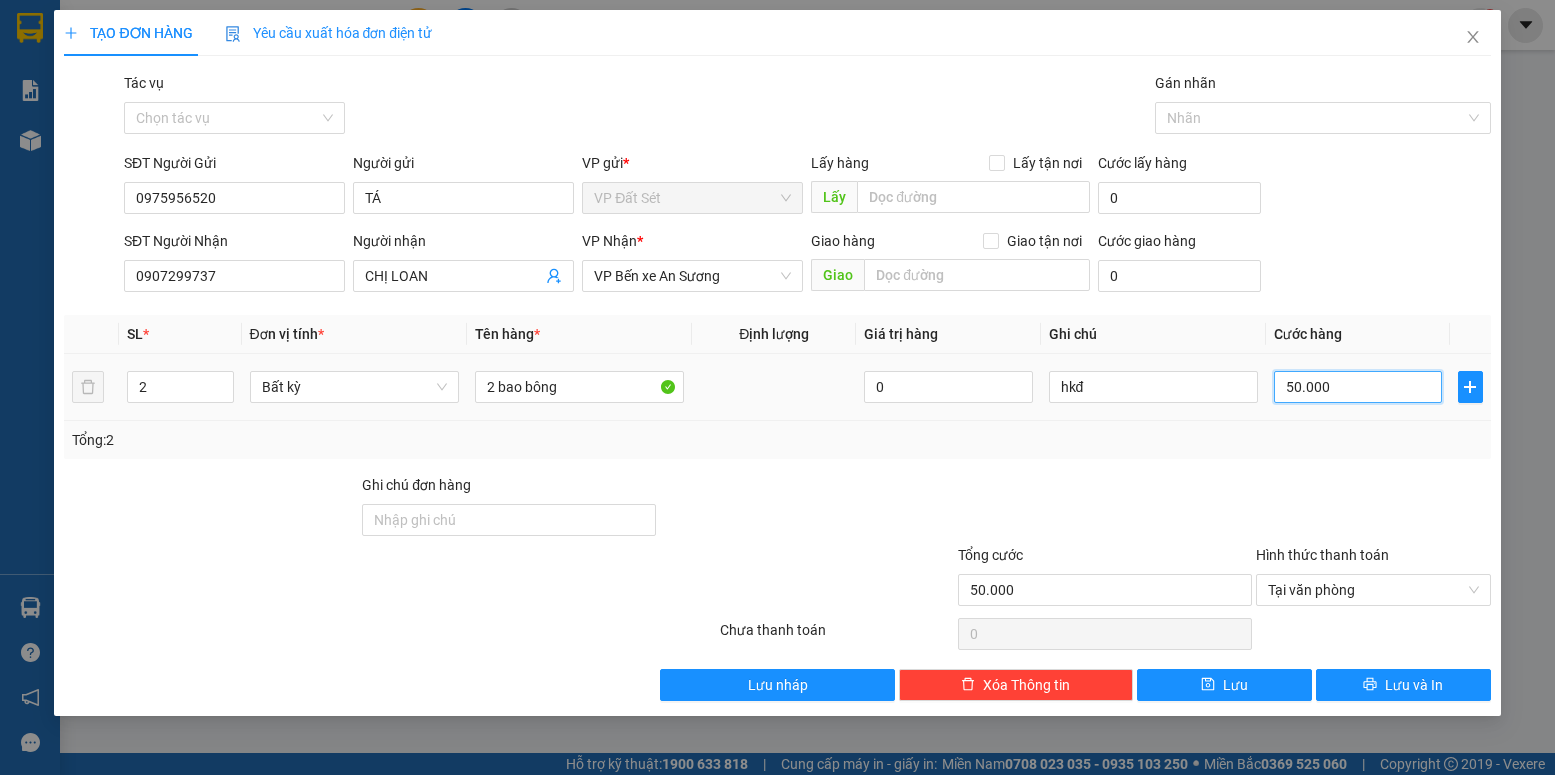 click on "50.000" at bounding box center [1358, 387] 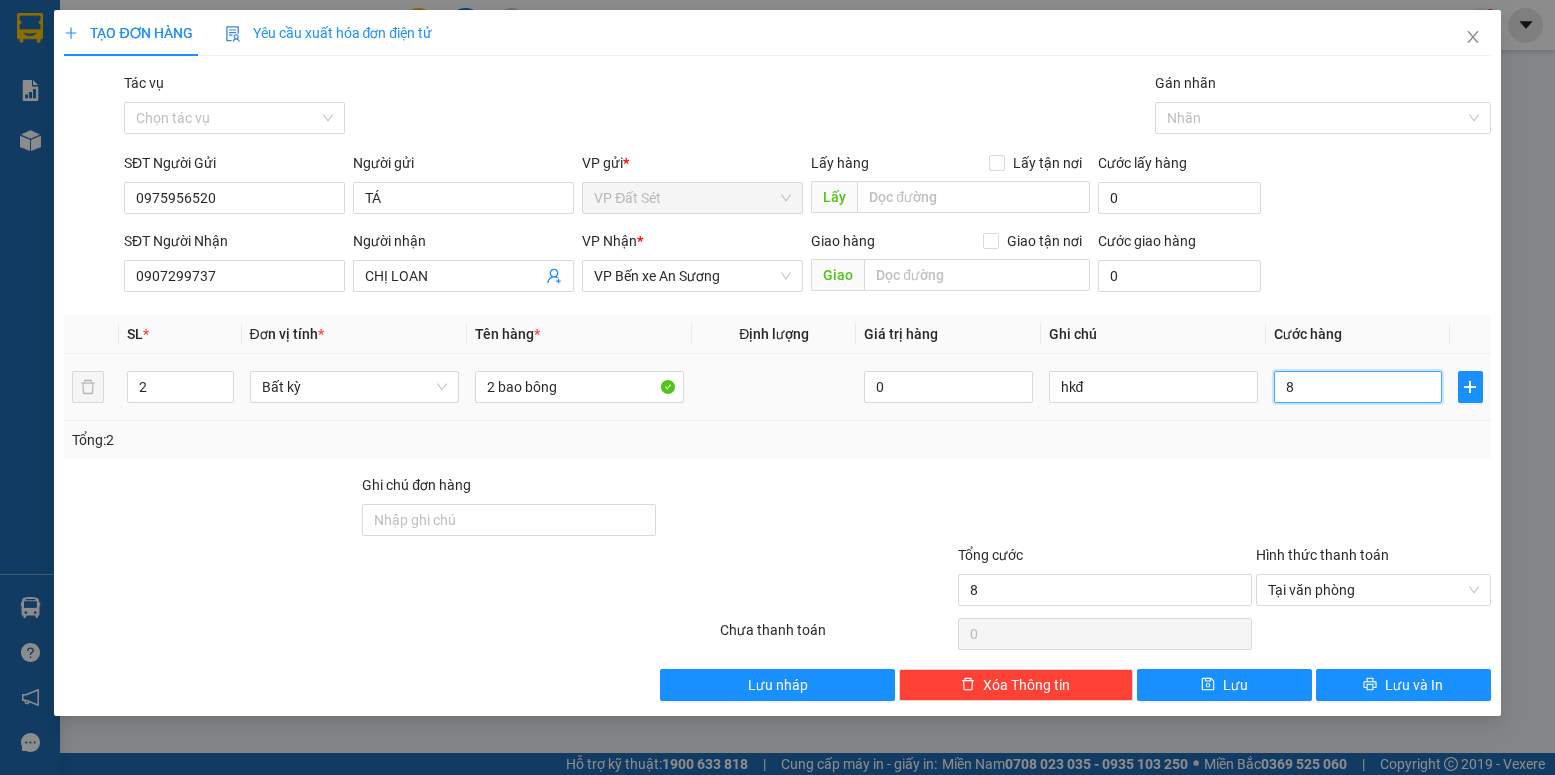 type on "85" 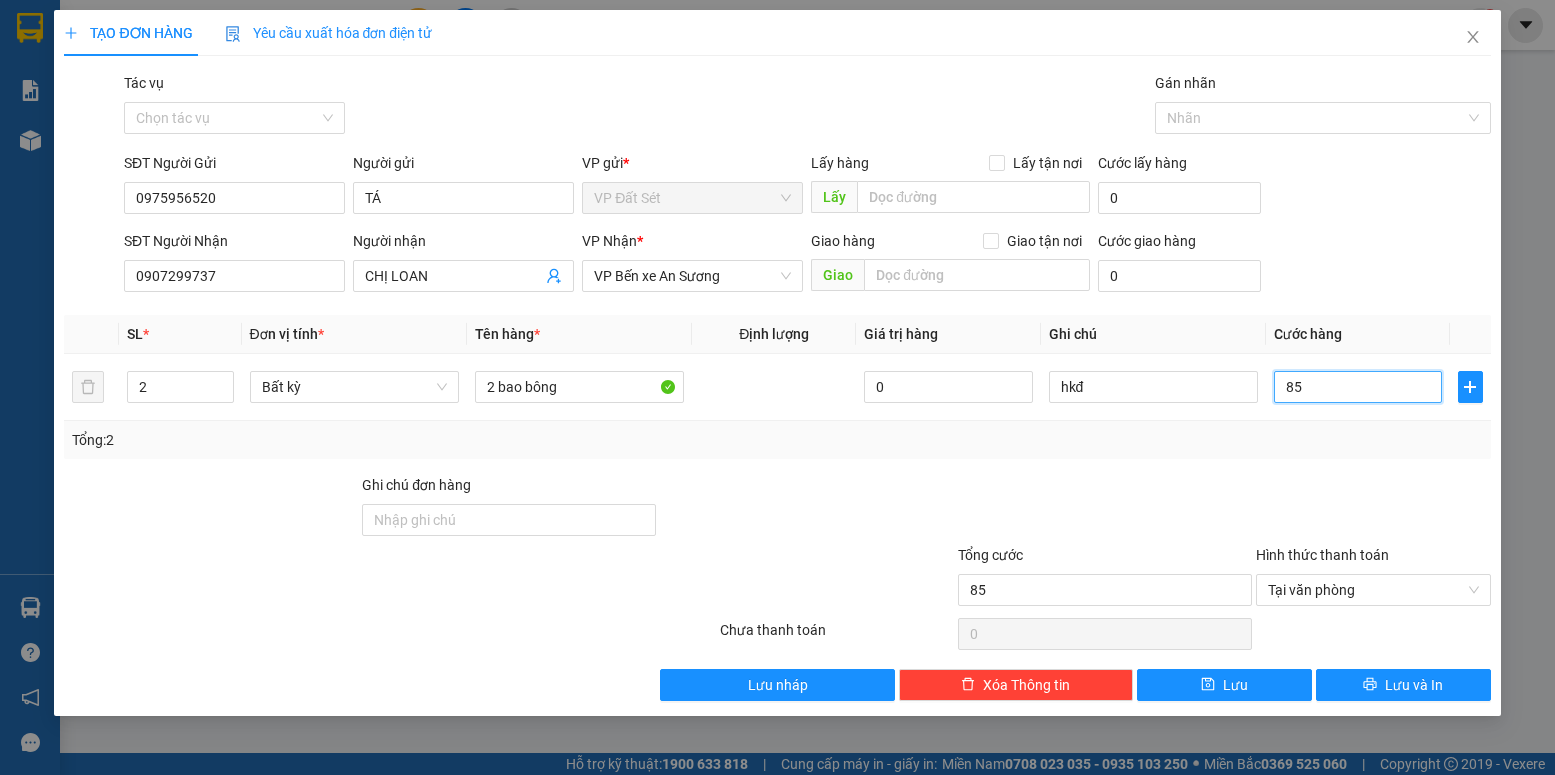 type on "85" 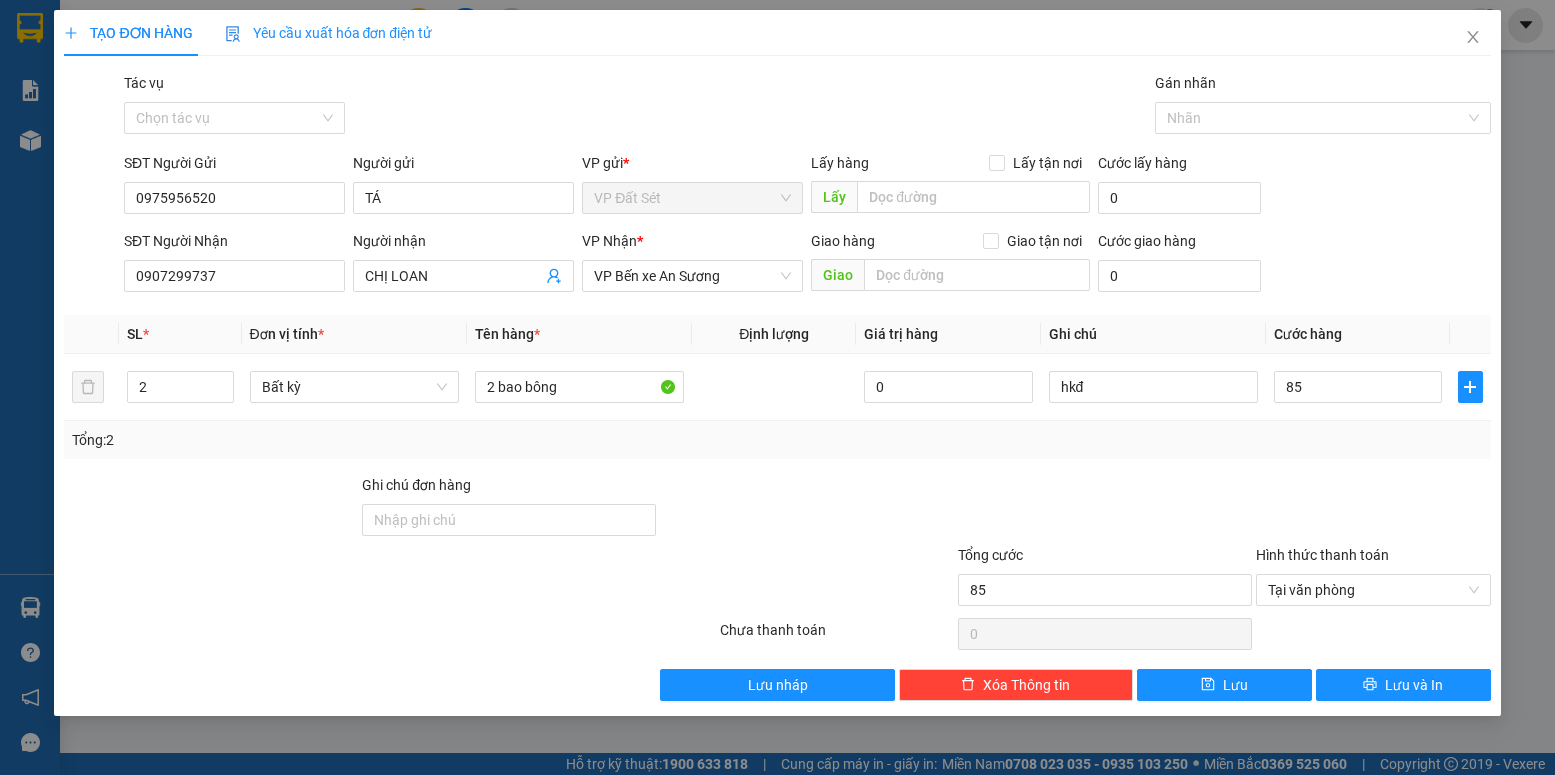 type on "85.000" 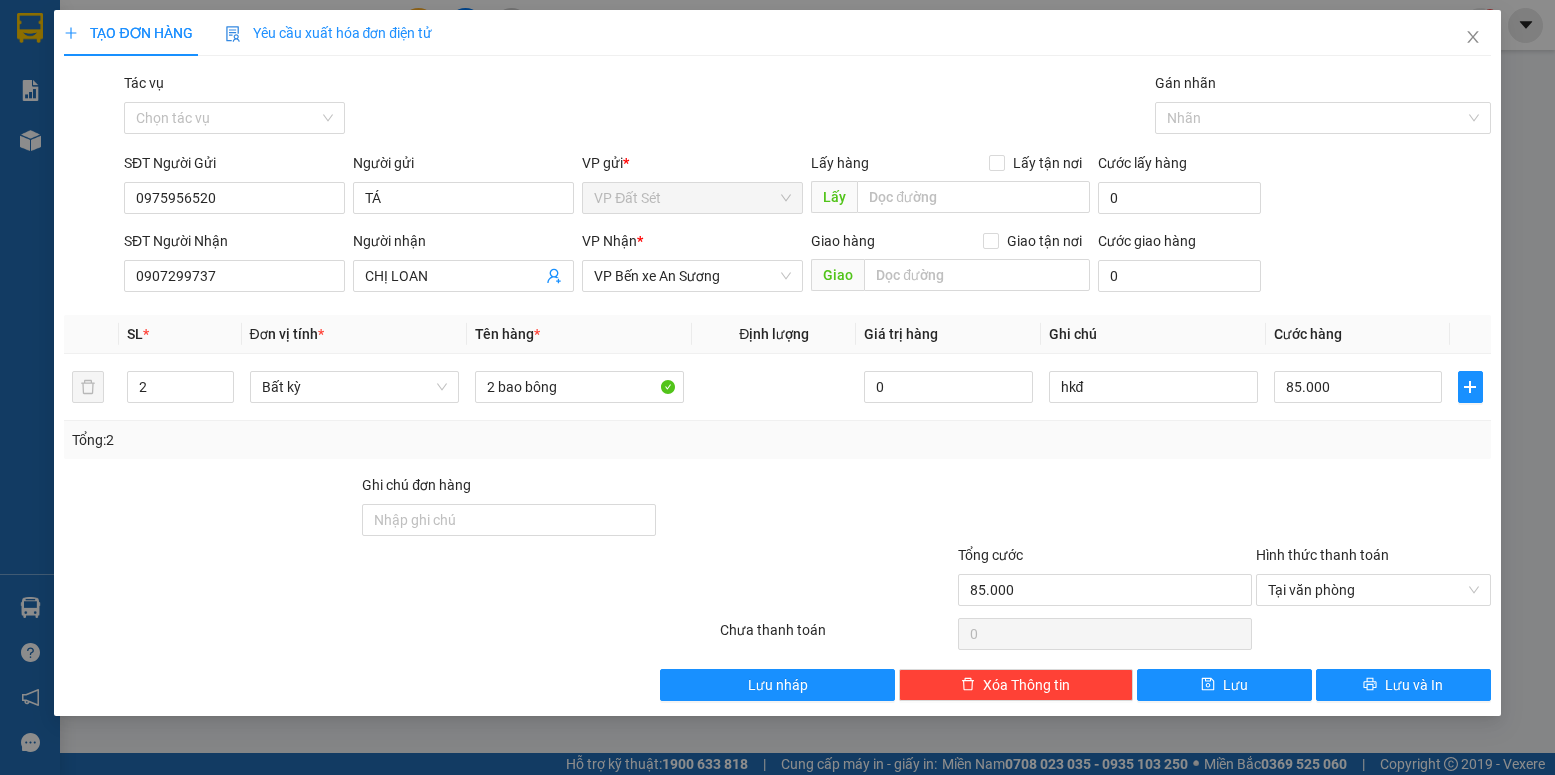 click on "Tổng:  2" at bounding box center (777, 440) 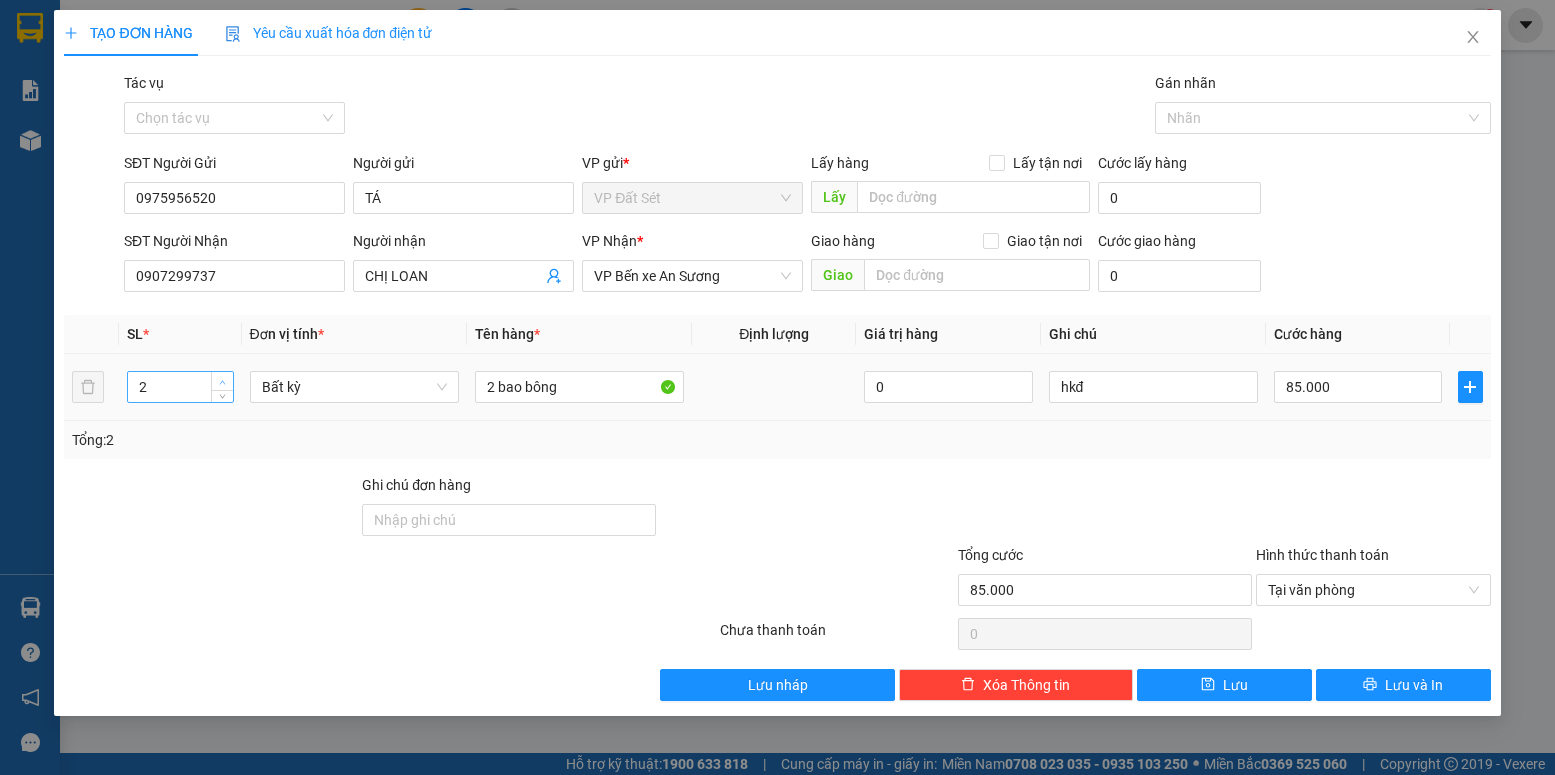 type on "3" 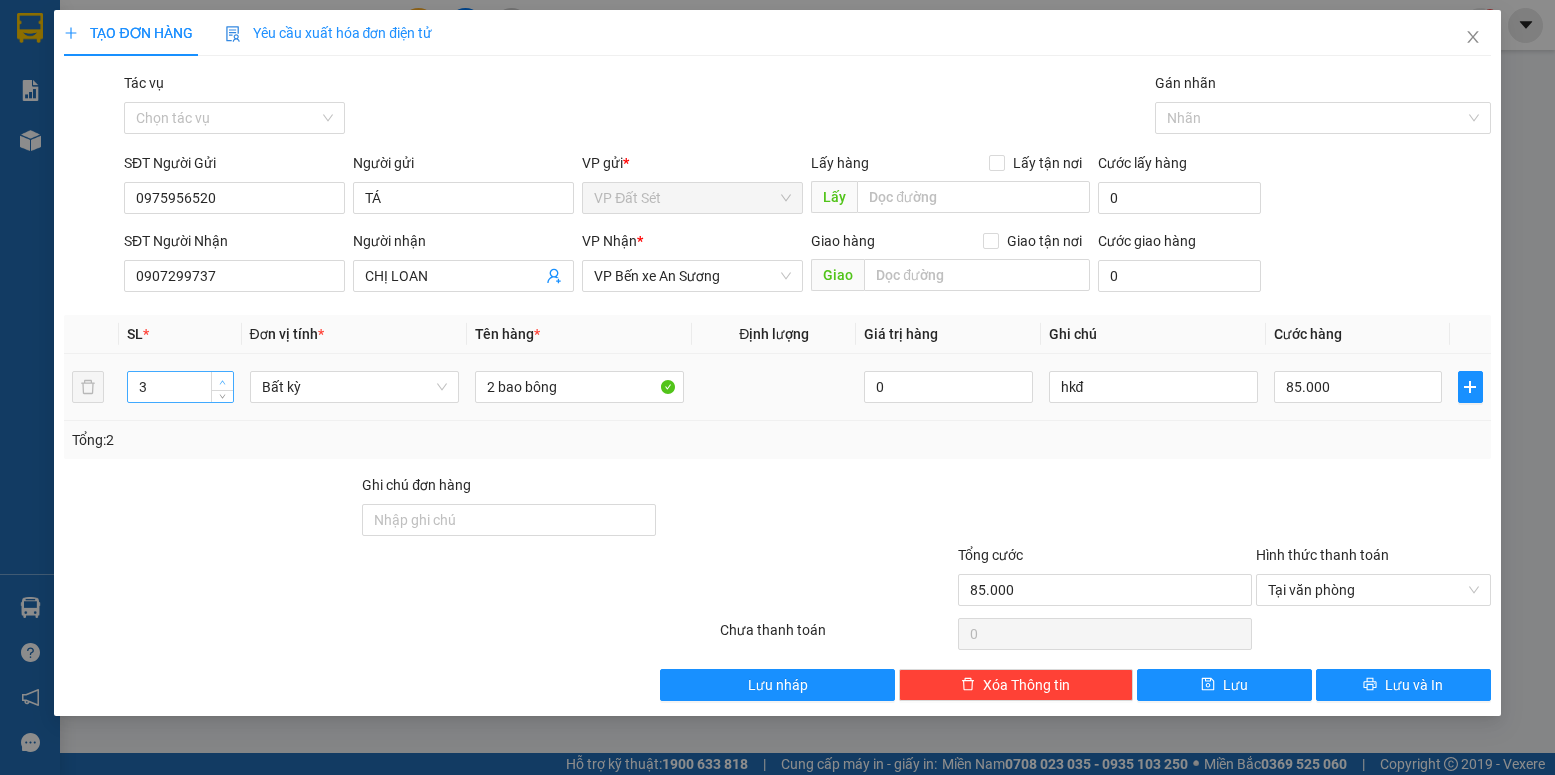 click 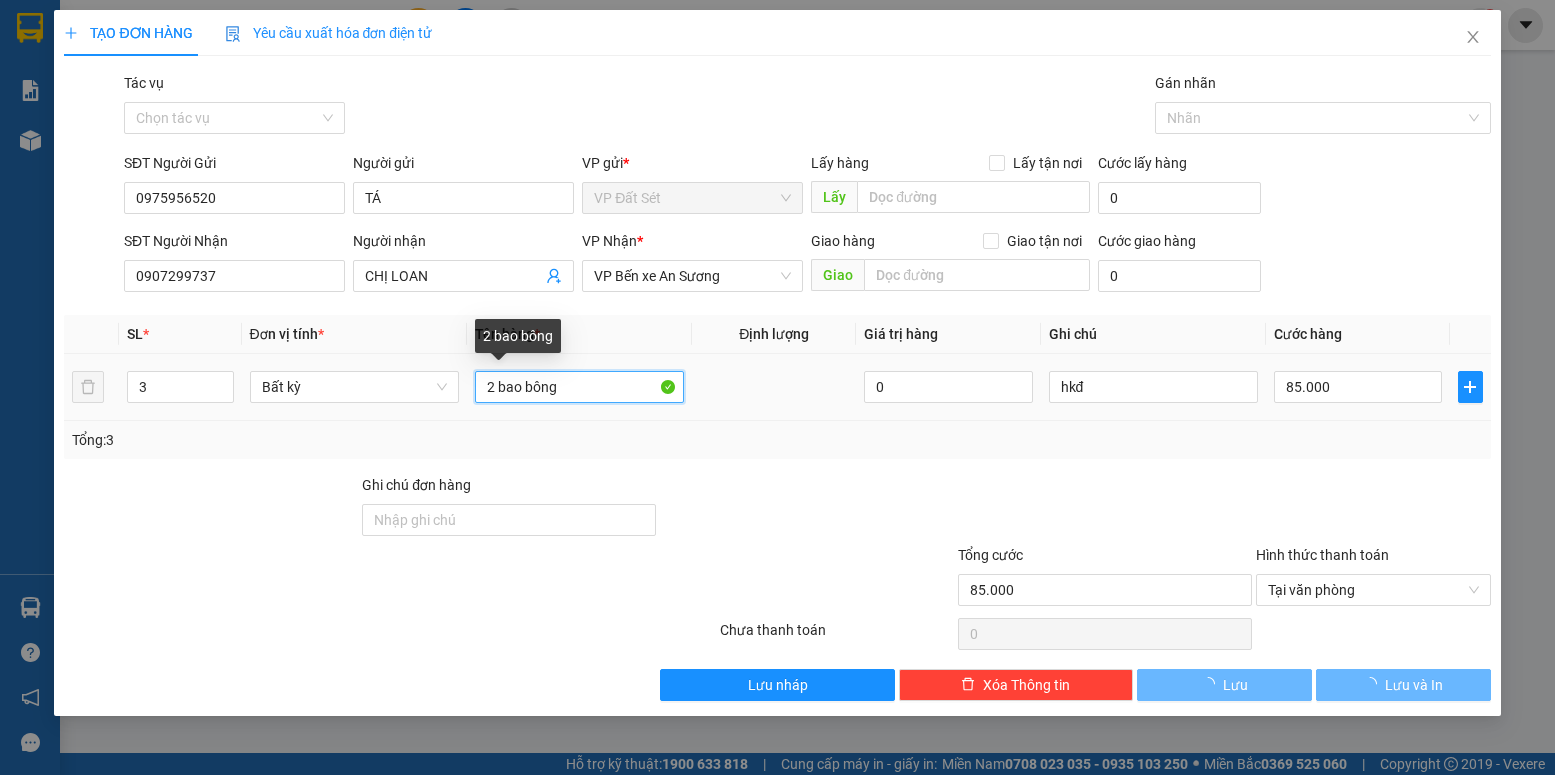 click on "2 bao bông" at bounding box center [579, 387] 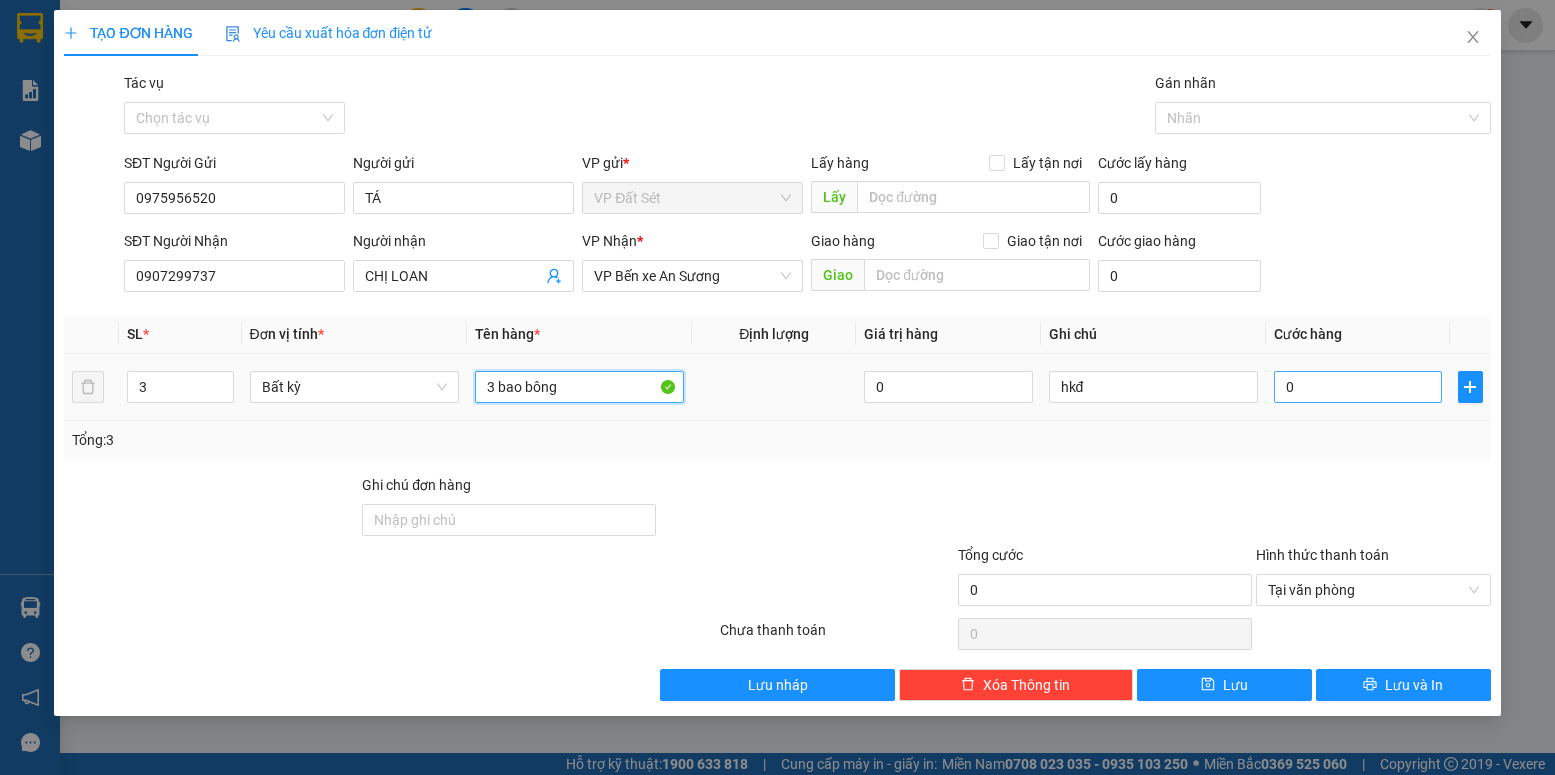 type on "3 bao bông" 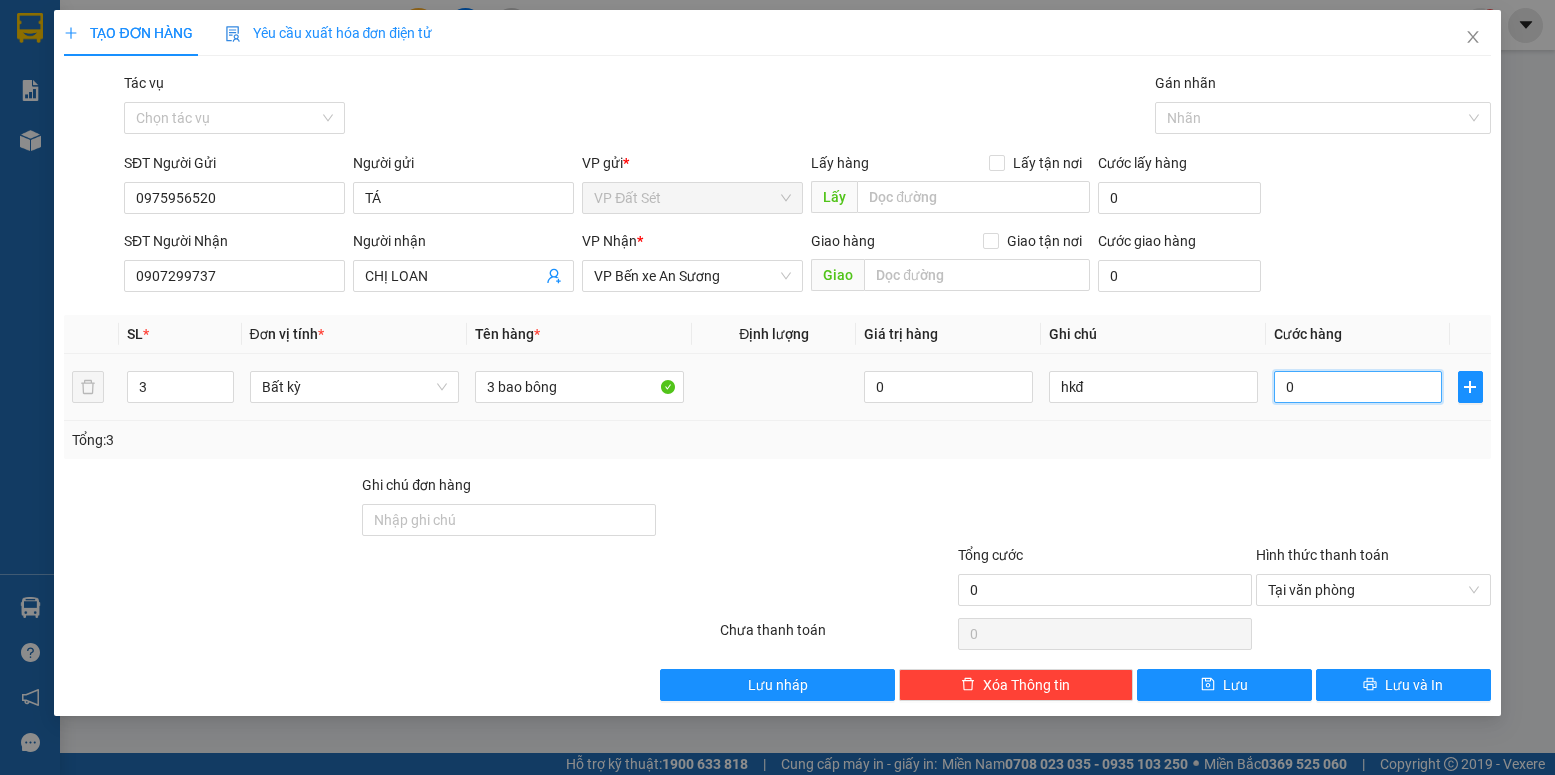 drag, startPoint x: 1353, startPoint y: 374, endPoint x: 1282, endPoint y: 420, distance: 84.59905 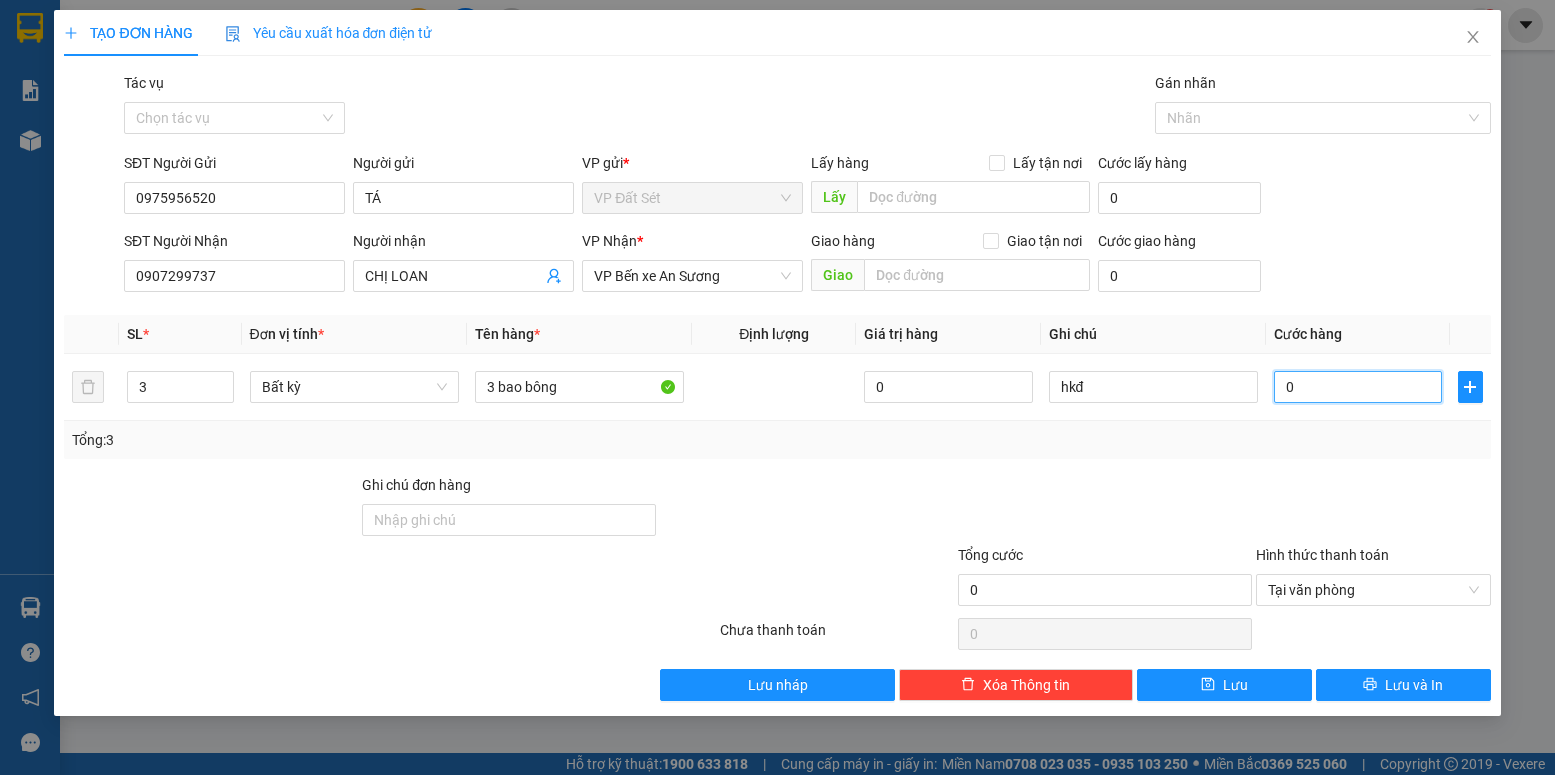 type on "8" 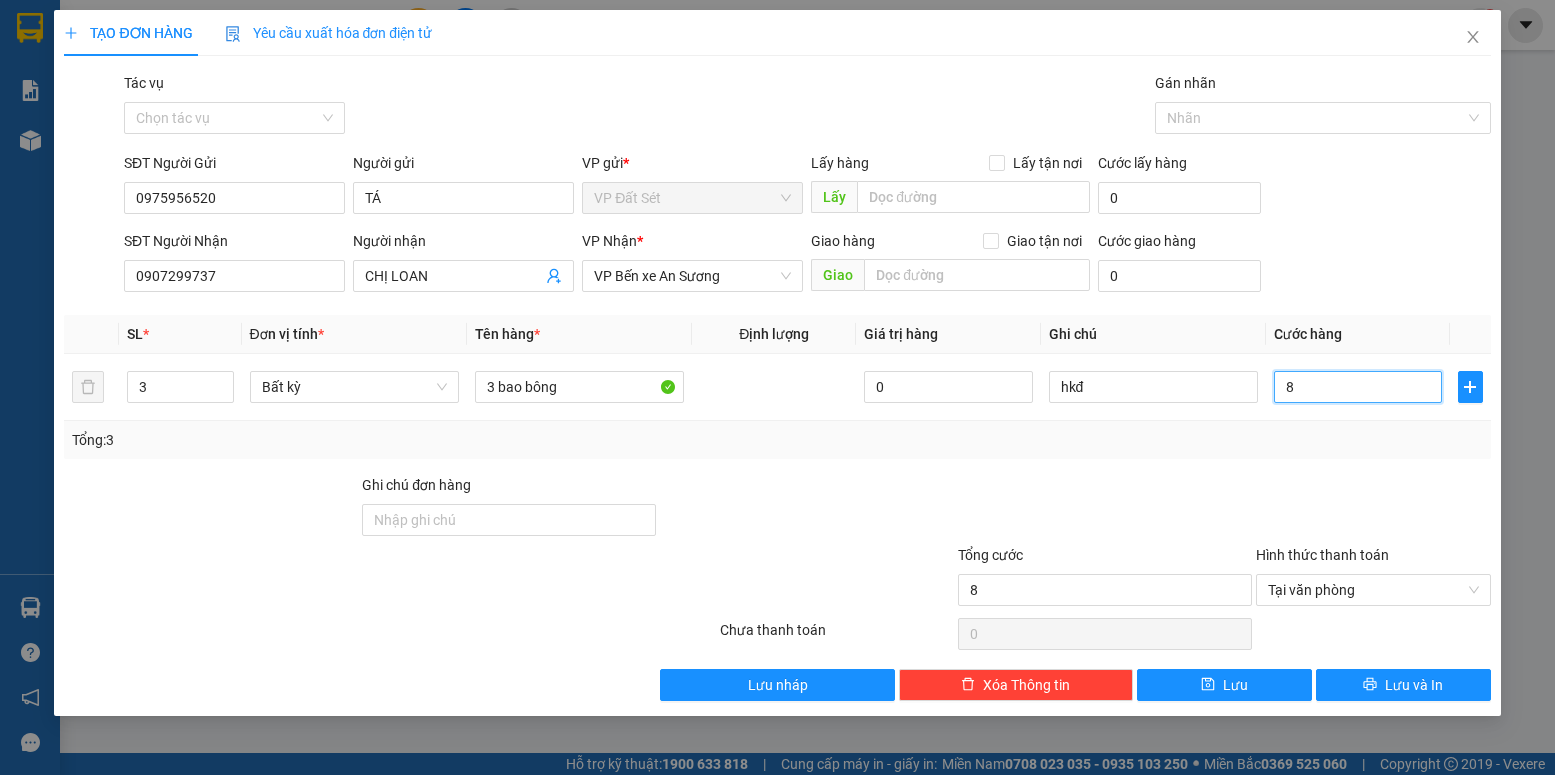type on "85" 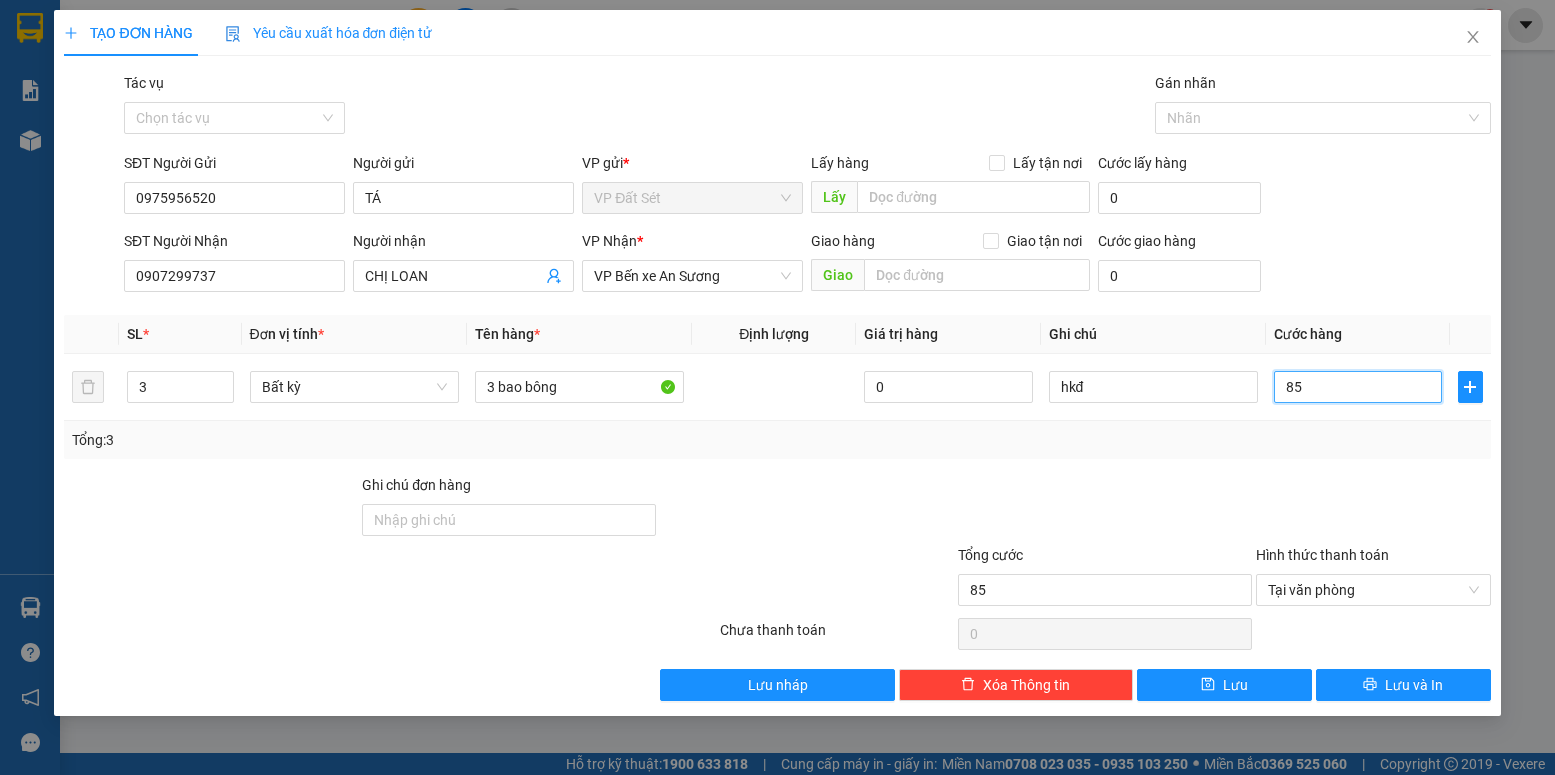 type on "85" 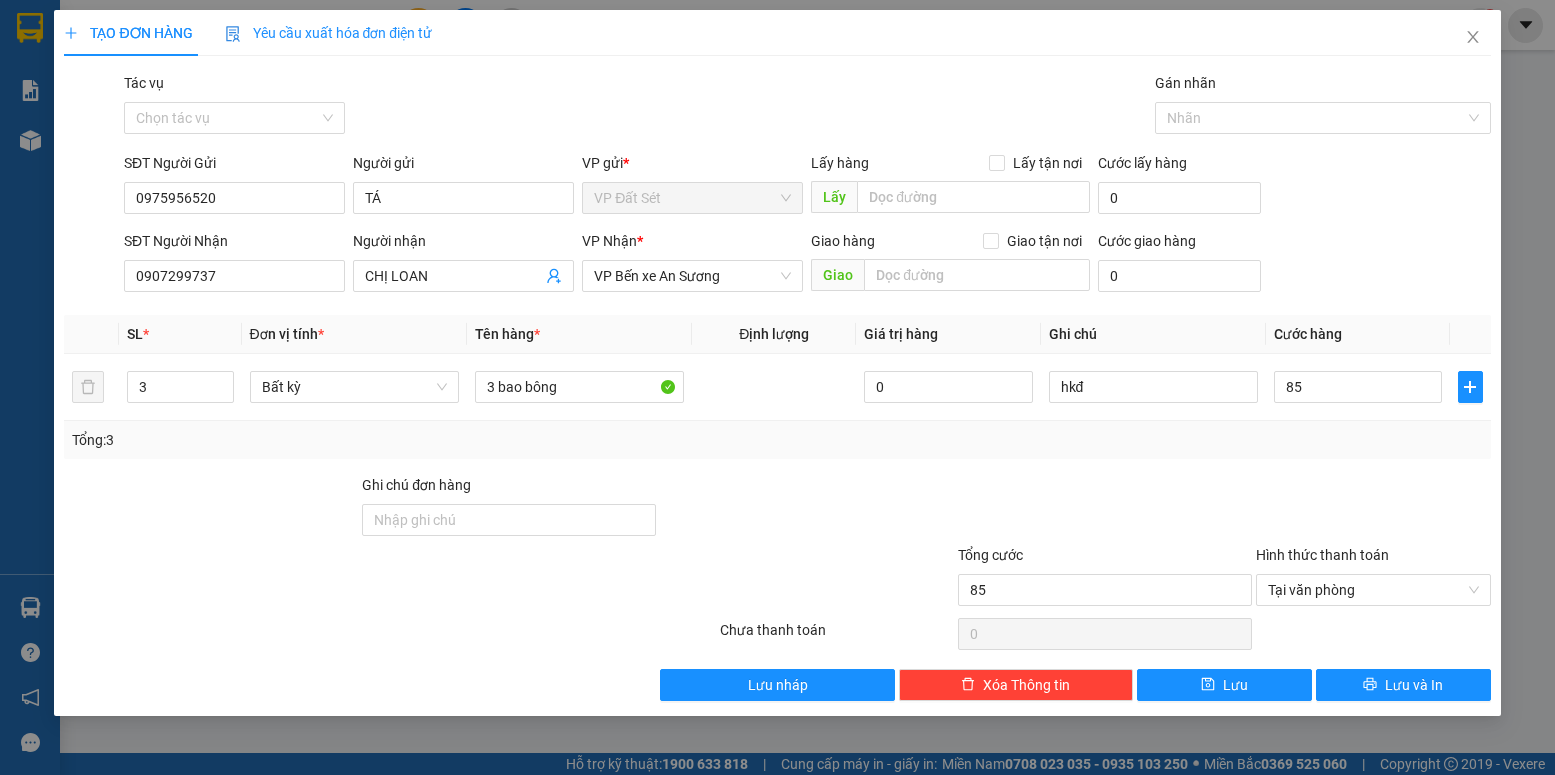 type on "85.000" 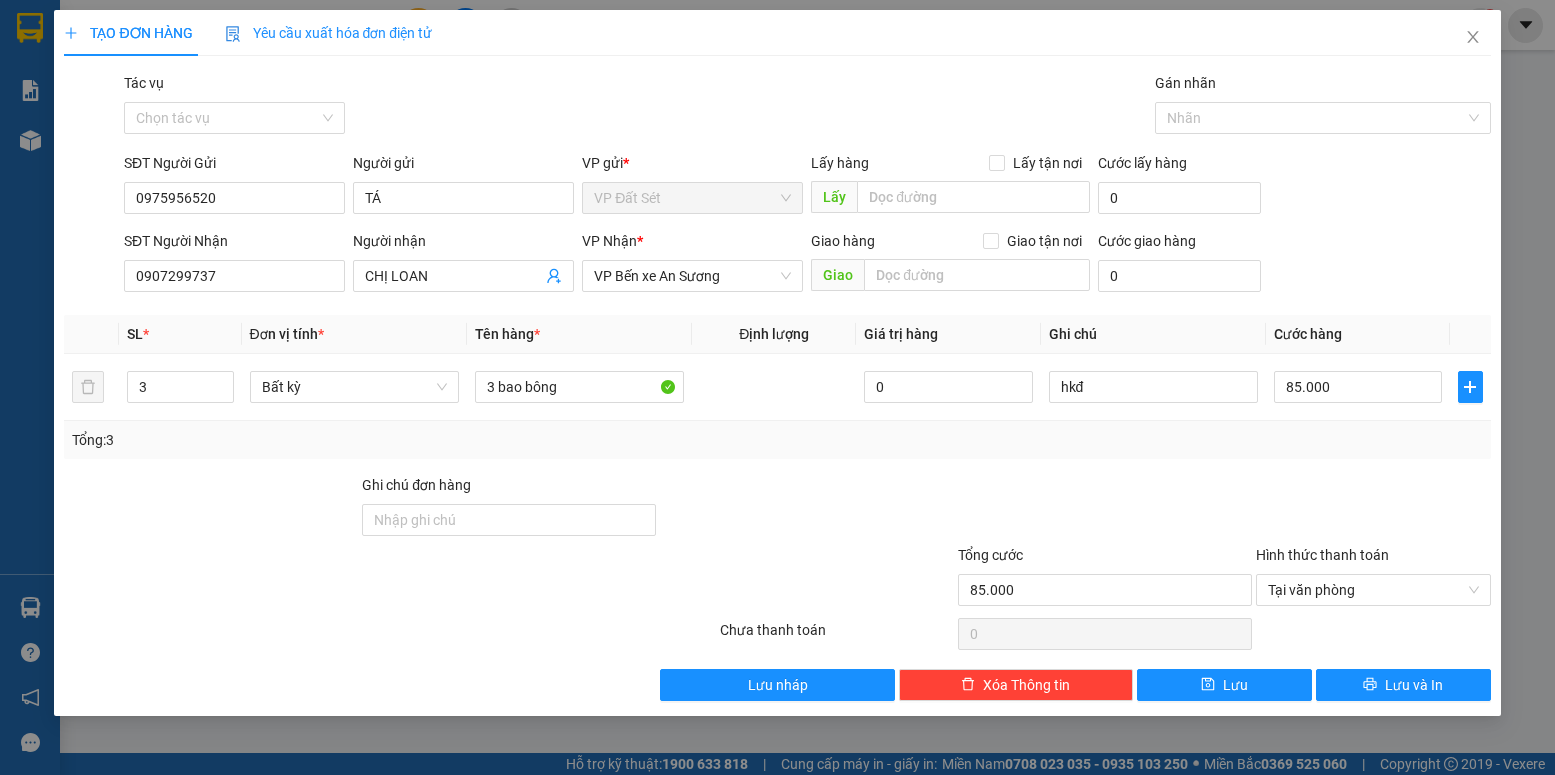 click on "SĐT Người Gửi [PHONE] Người gửi TÁ VP gửi  * VP Đất Sét Lấy hàng Lấy tận nơi Lấy Cước lấy hàng 0 SĐT Người Nhận [PHONE] Người nhận CHỊ LOAN VP Nhận  * VP Bến xe An Sương Giao hàng Giao tận nơi Giao Cước giao hàng 0 SL  * Đơn vị tính  * Tên hàng  * Định lượng Giá trị hàng Ghi chú Cước hàng                   3 Bất kỳ 3 bao bông 0 hkđ 85.000 Tổng:  3 Ghi chú đơn hàng Tổng cước 85.000 Hình thức thanh toán Tại văn phòng Số tiền thu trước 0 Chưa thanh toán 0 Chọn HT Thanh Toán Lưu nháp Xóa Thông tin Lưu Lưu và In 3 bao bông" at bounding box center [777, 386] 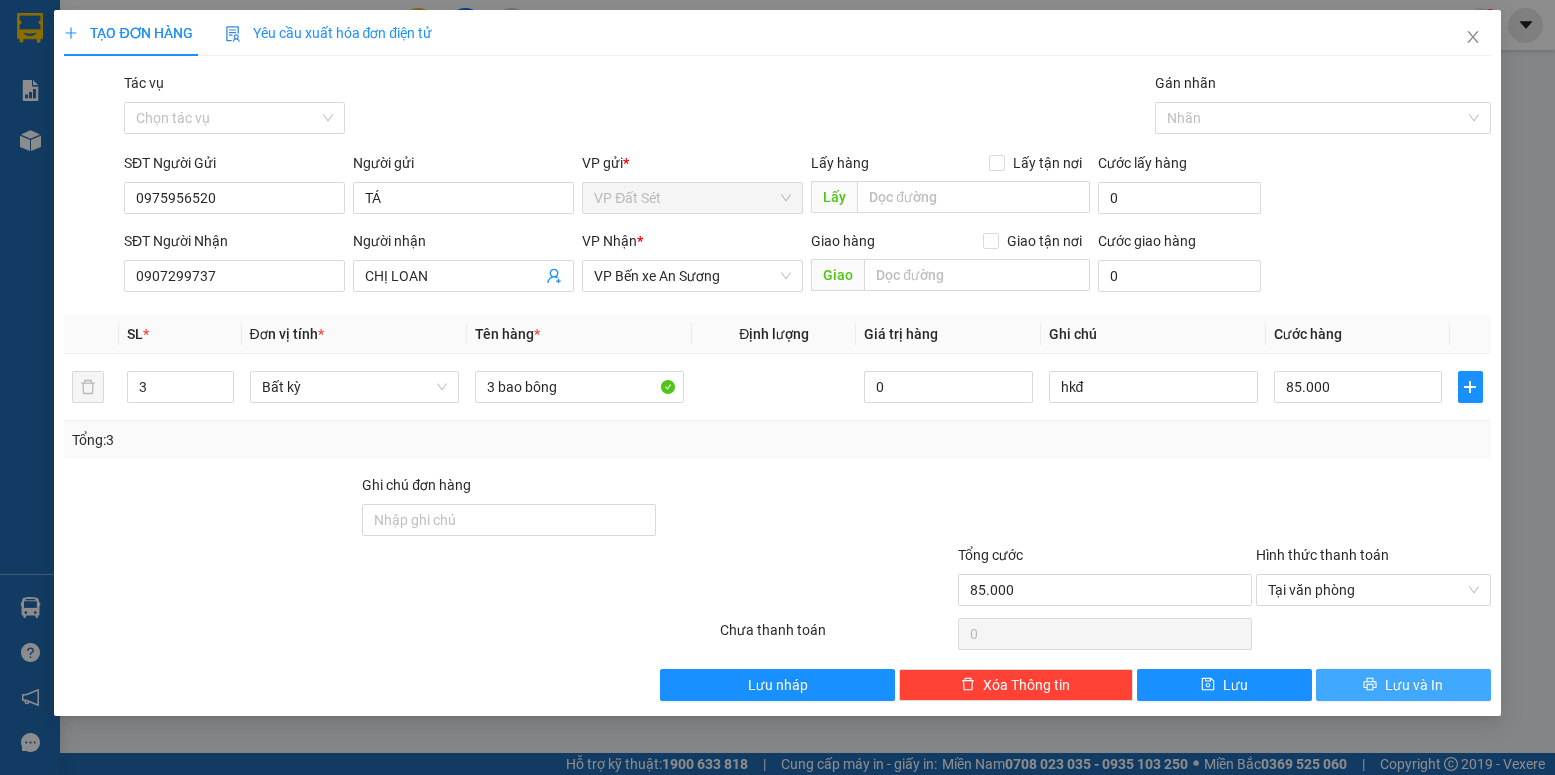 click on "Lưu và In" at bounding box center (1414, 685) 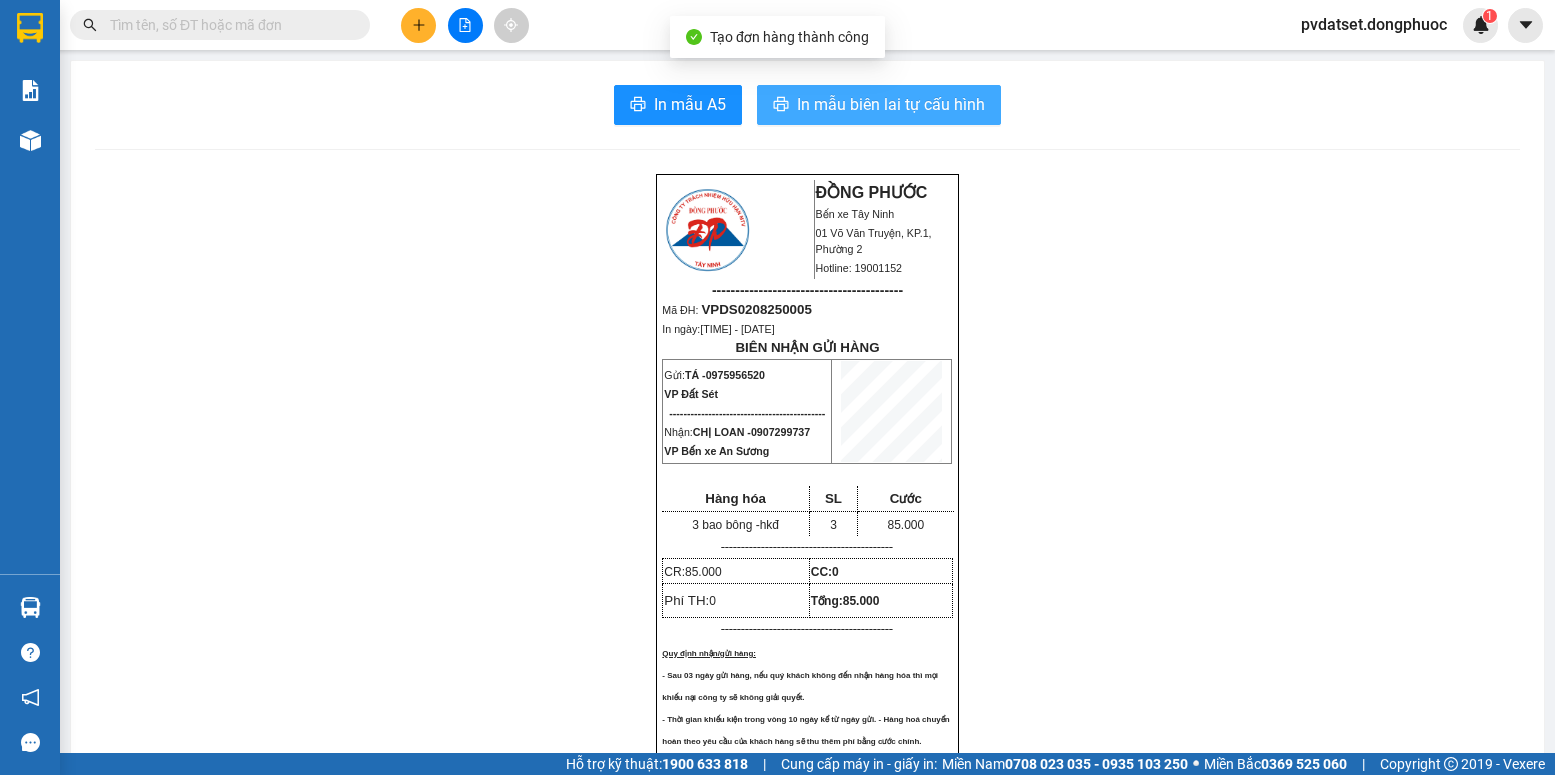 click on "In mẫu biên lai tự cấu hình" at bounding box center (891, 104) 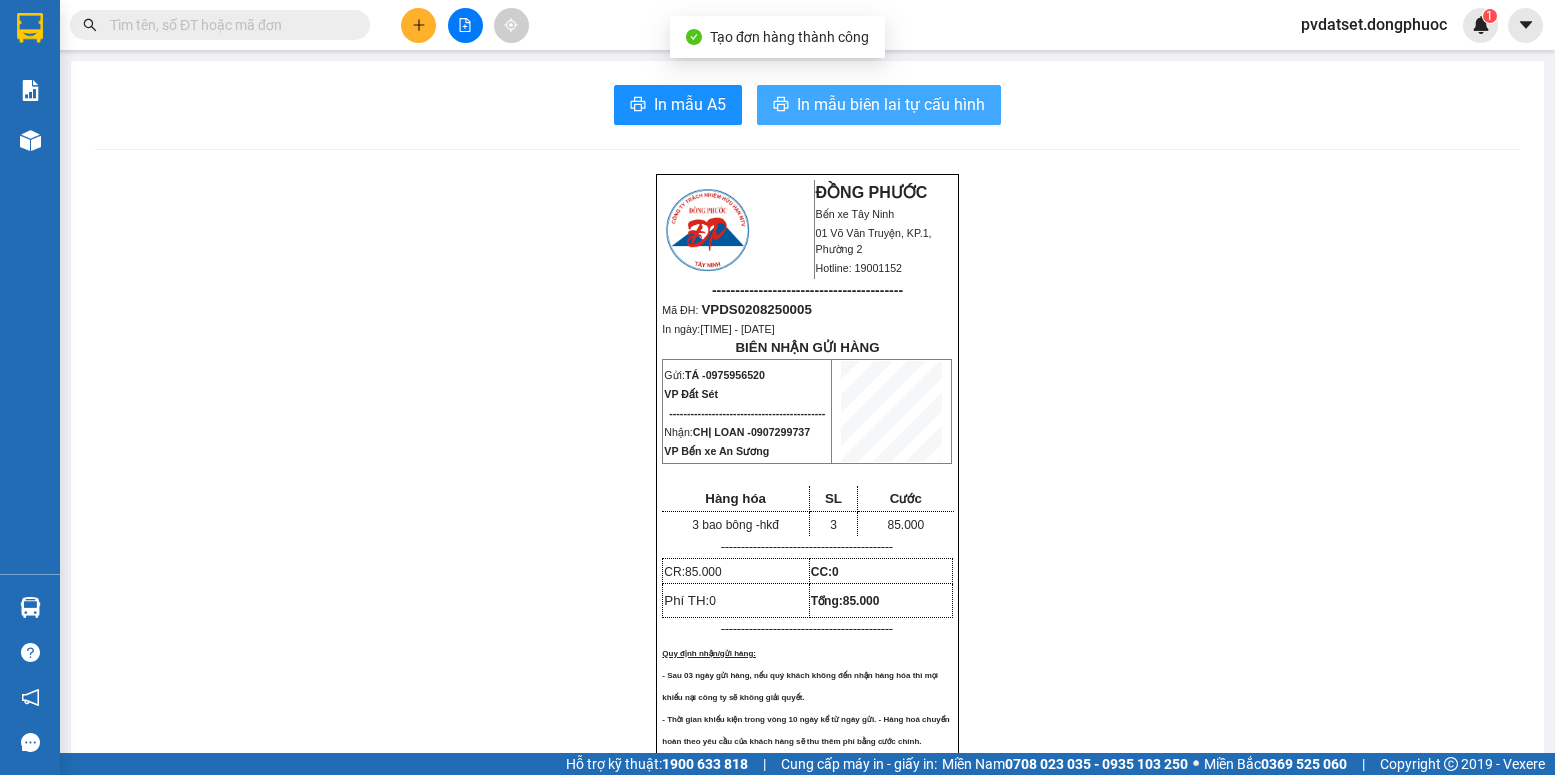 scroll, scrollTop: 0, scrollLeft: 0, axis: both 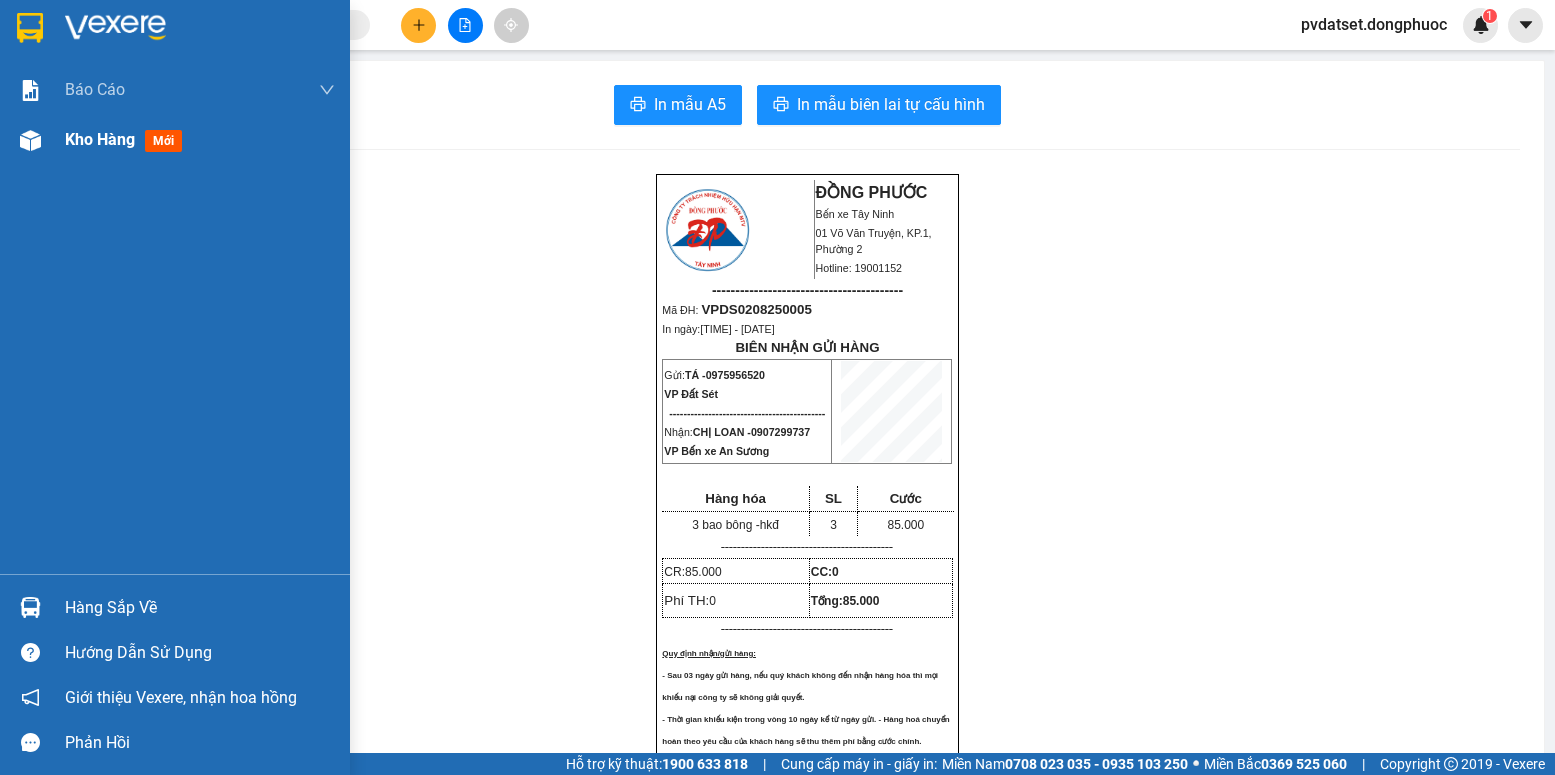 click on "Kho hàng mới" at bounding box center (127, 139) 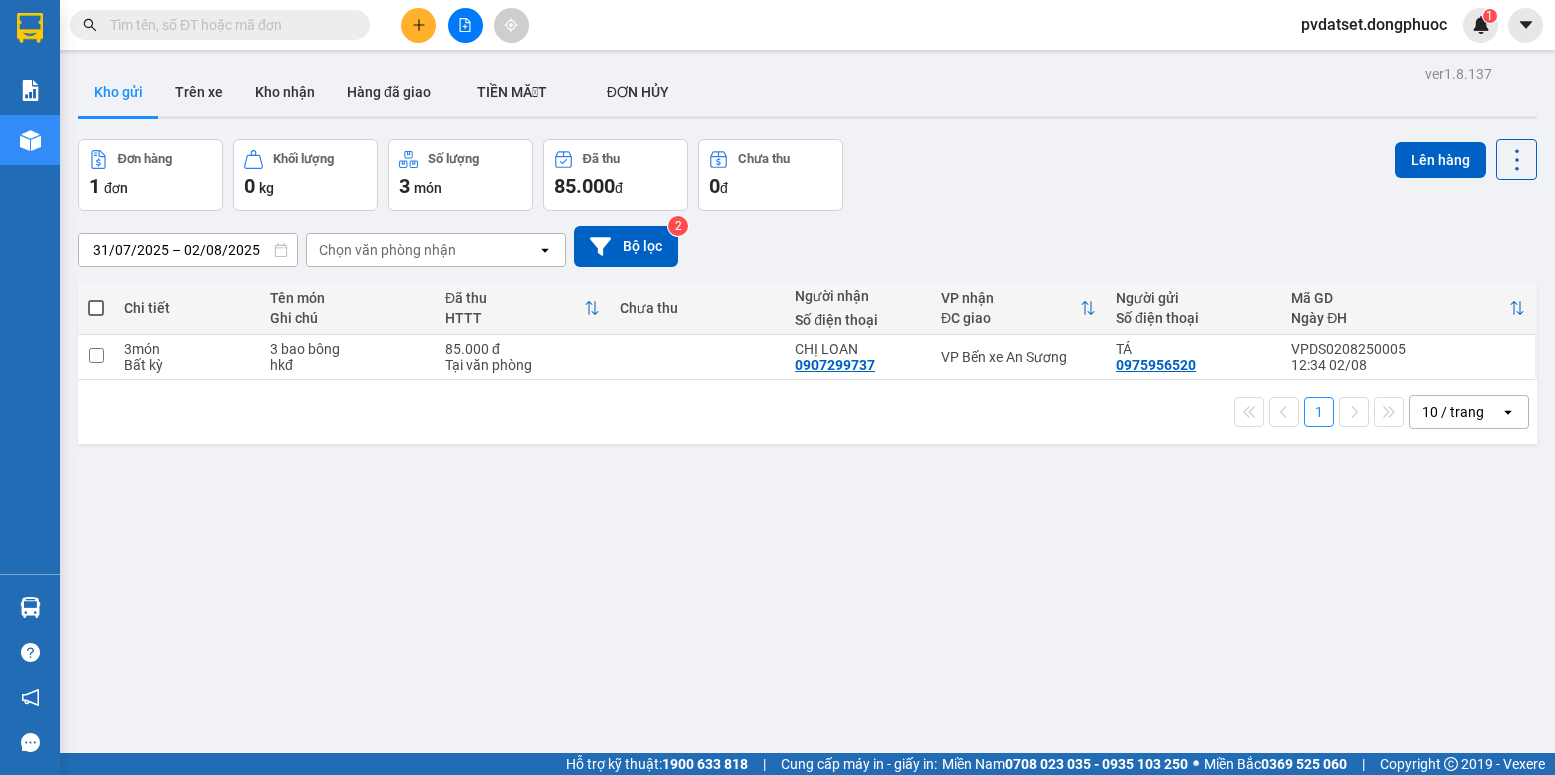 click at bounding box center (228, 25) 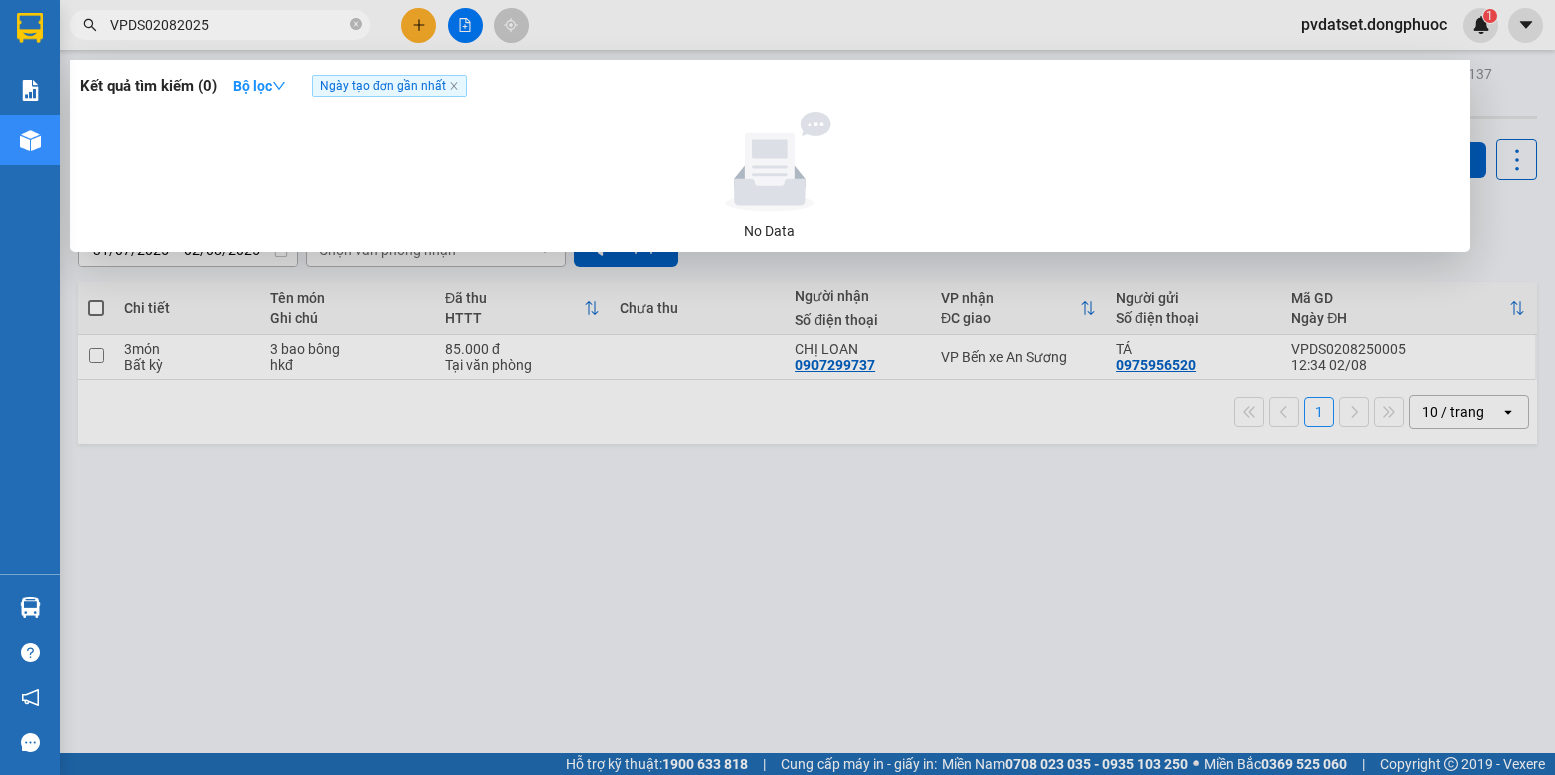 click on "VPDS02082025" at bounding box center [228, 25] 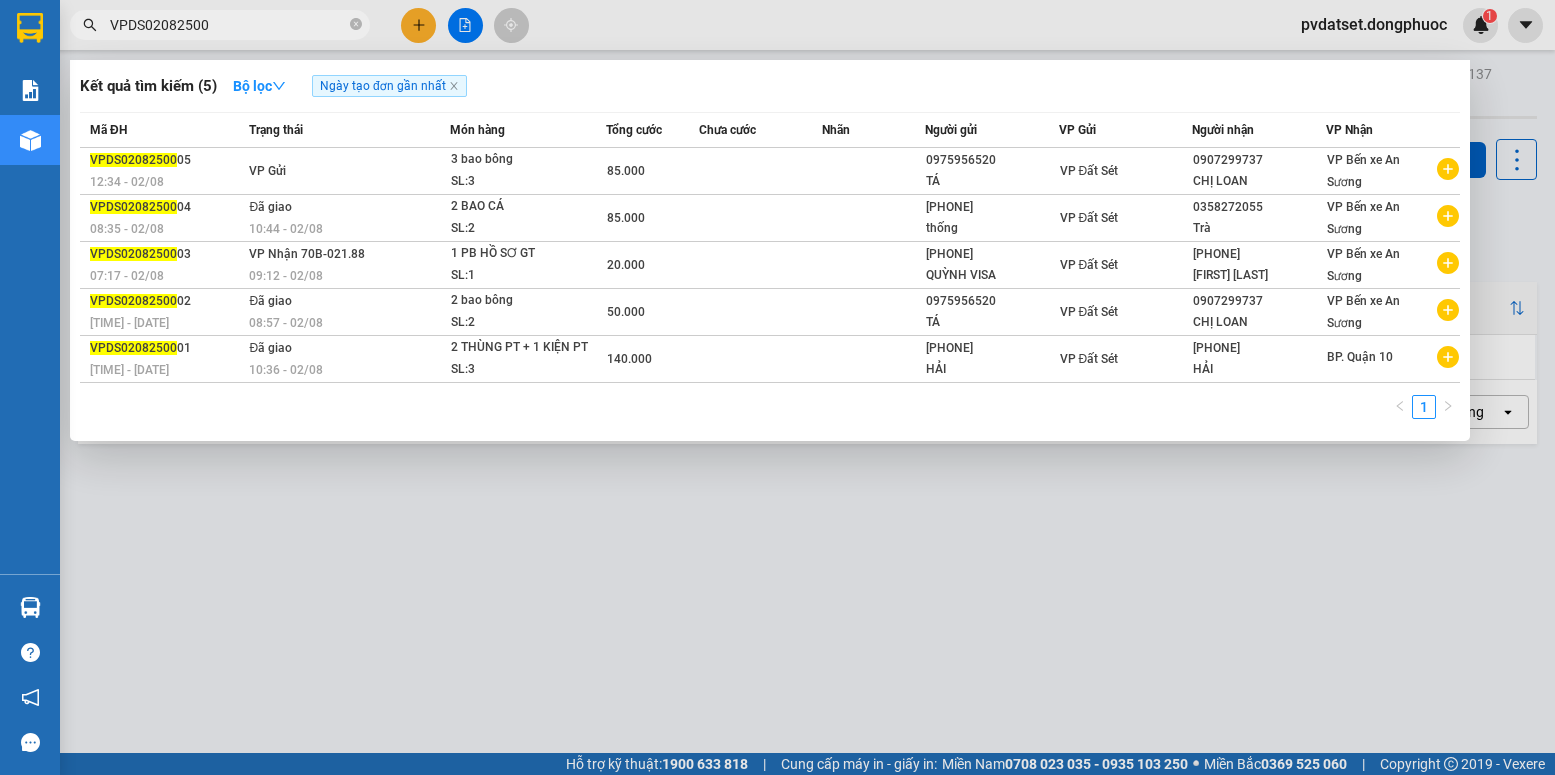 type on "VPDS02082500" 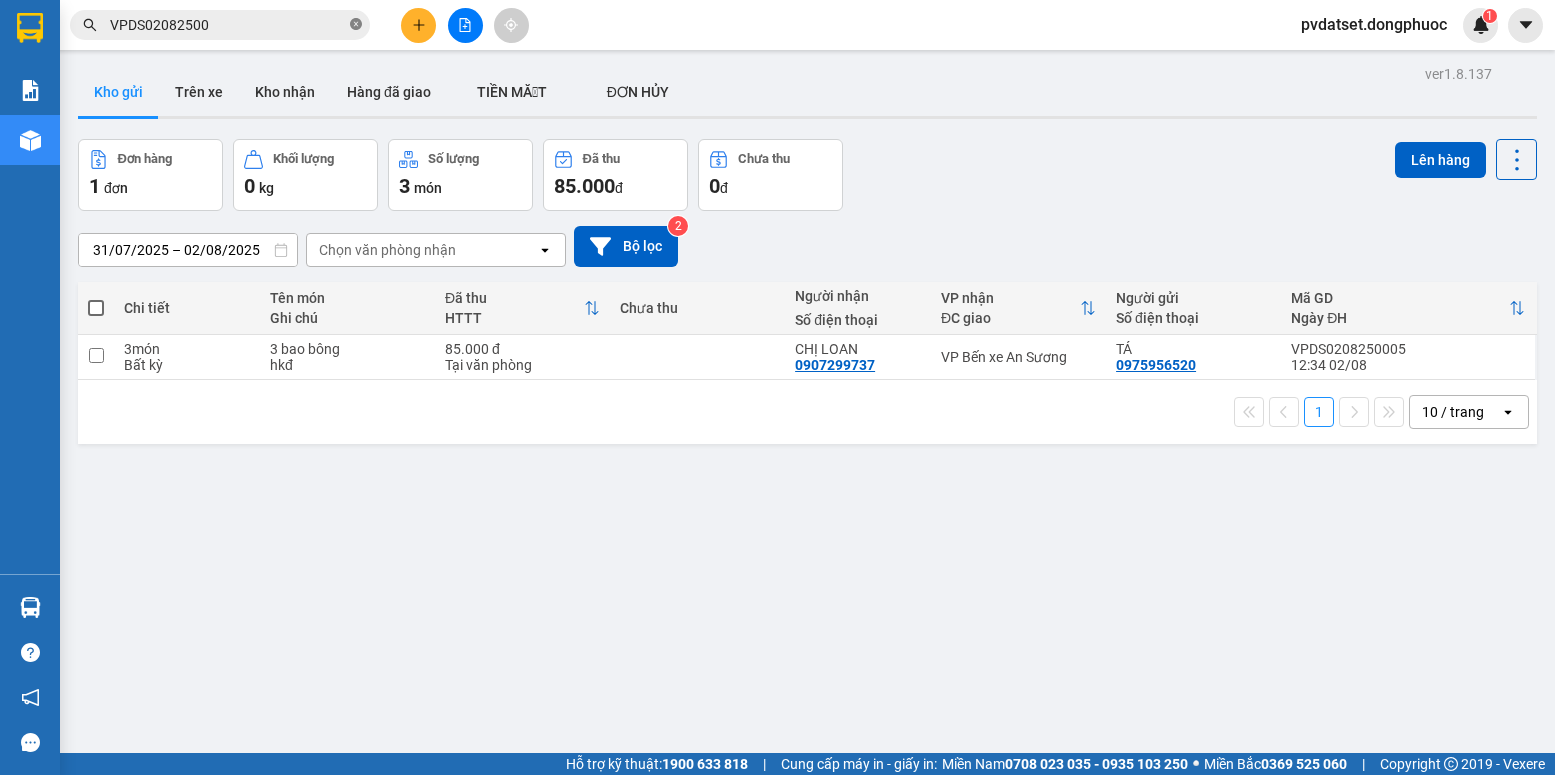click 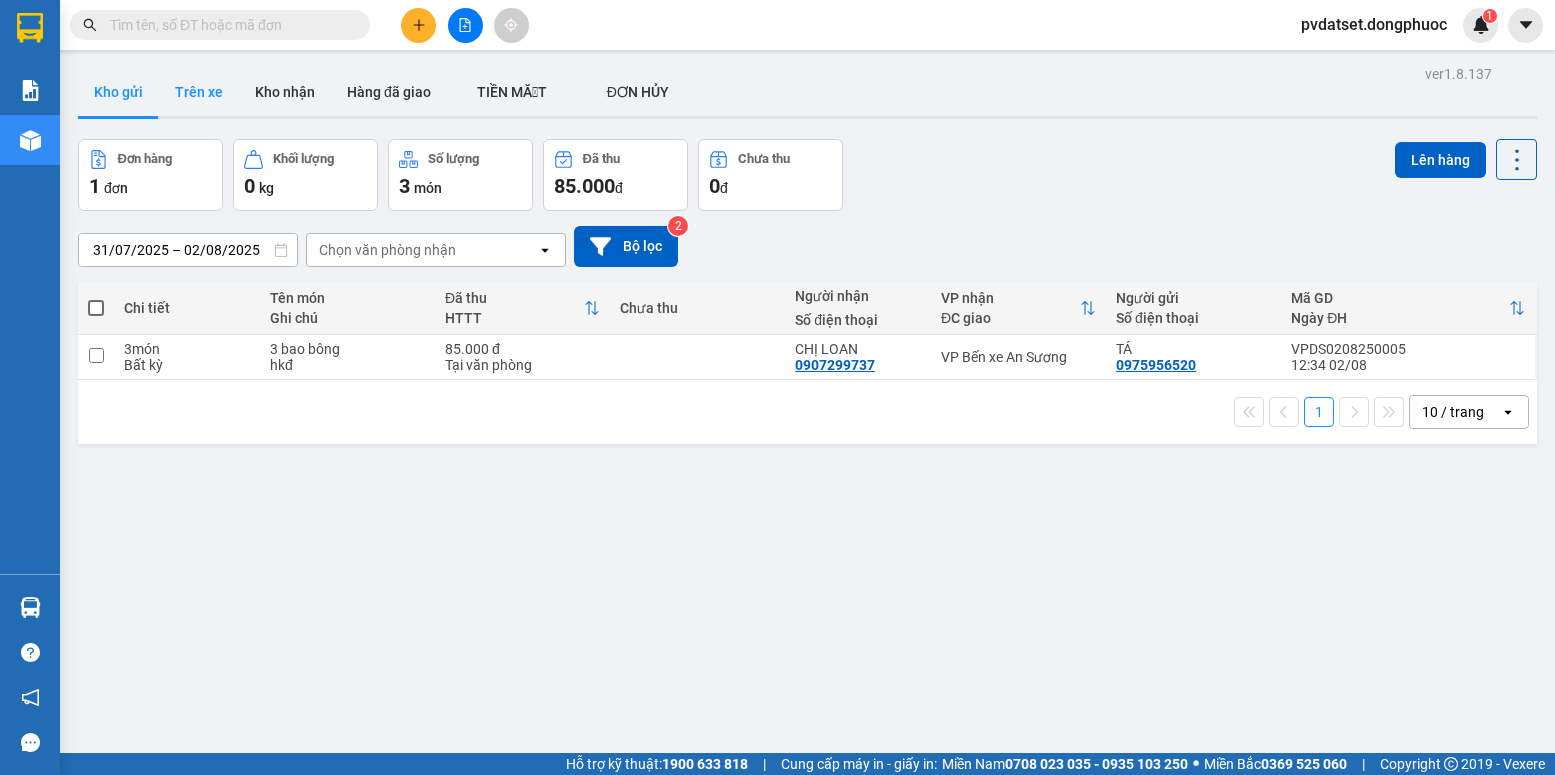 click on "Trên xe" at bounding box center (199, 92) 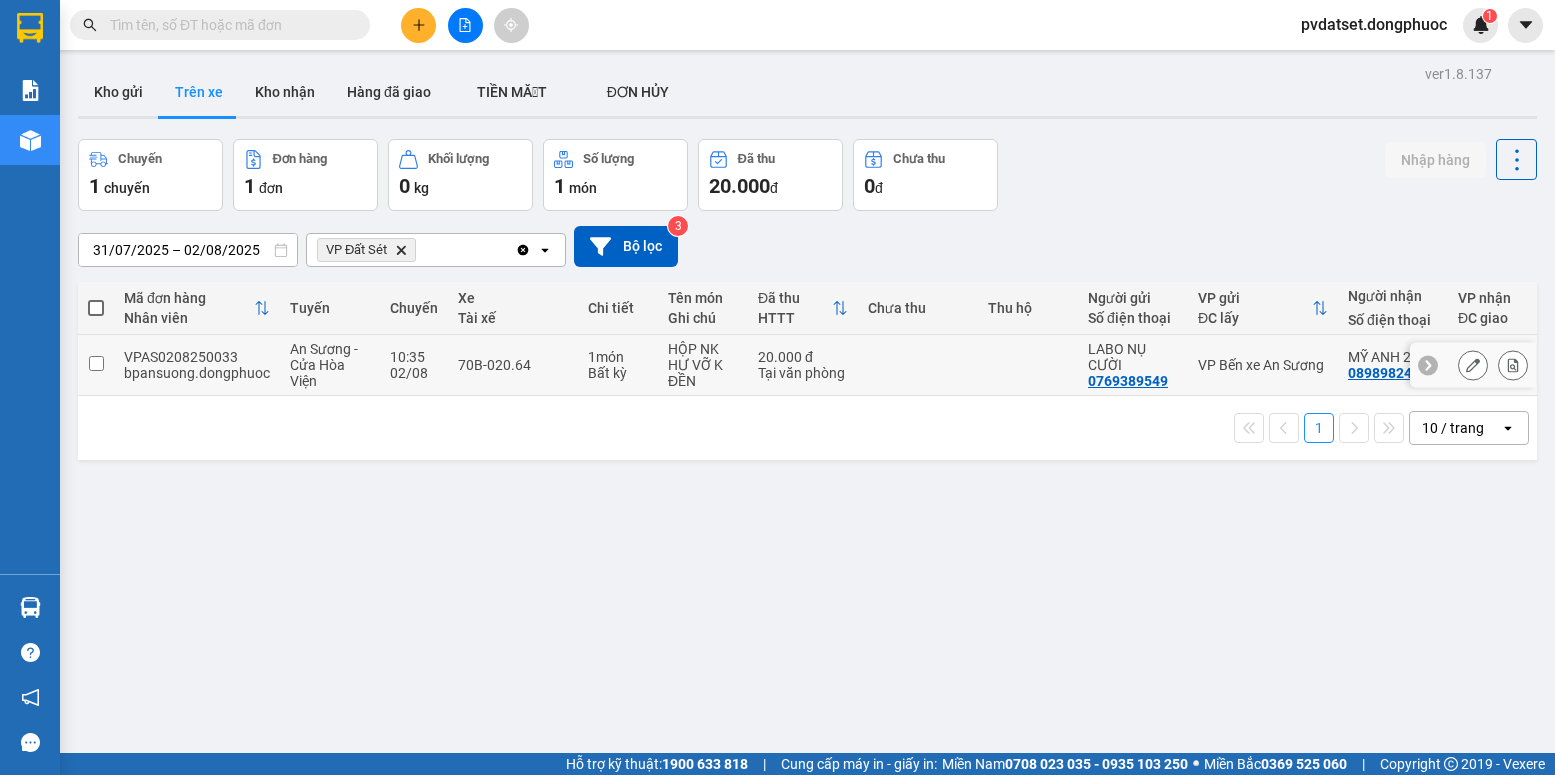 click on "70B-020.64" at bounding box center (513, 365) 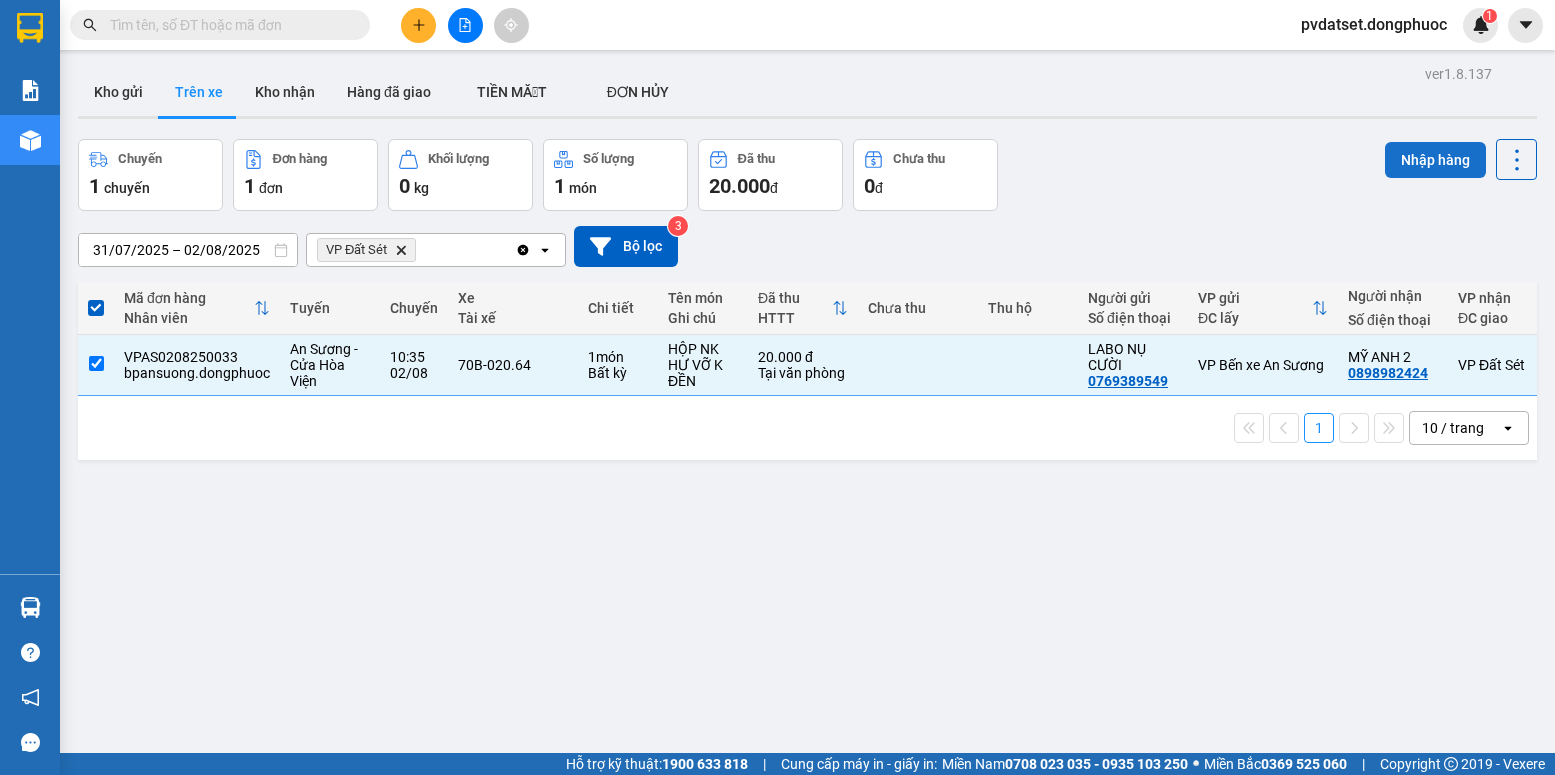 click on "Nhập hàng" at bounding box center [1435, 160] 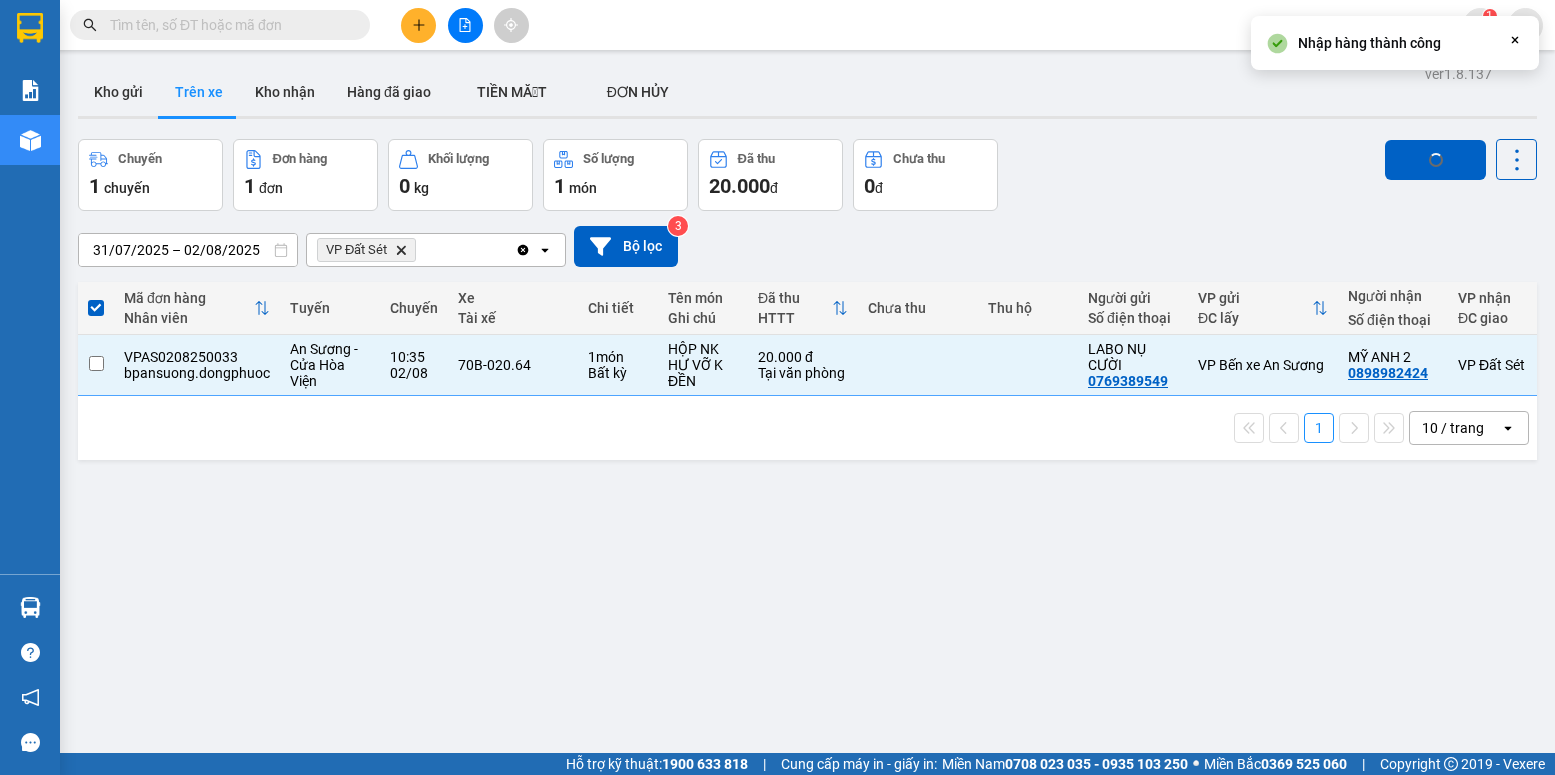 checkbox on "false" 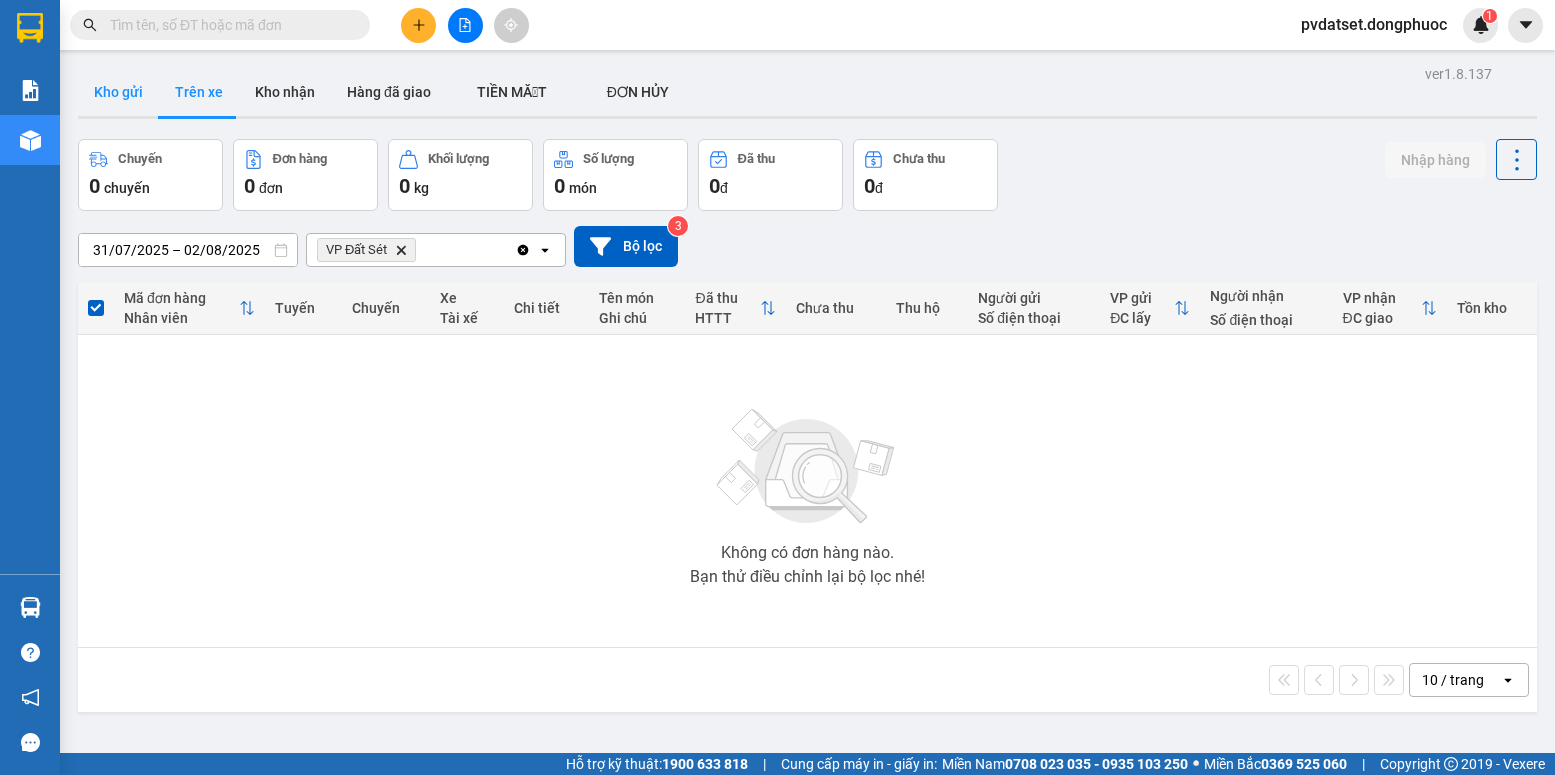 click on "Kho gửi" at bounding box center (118, 92) 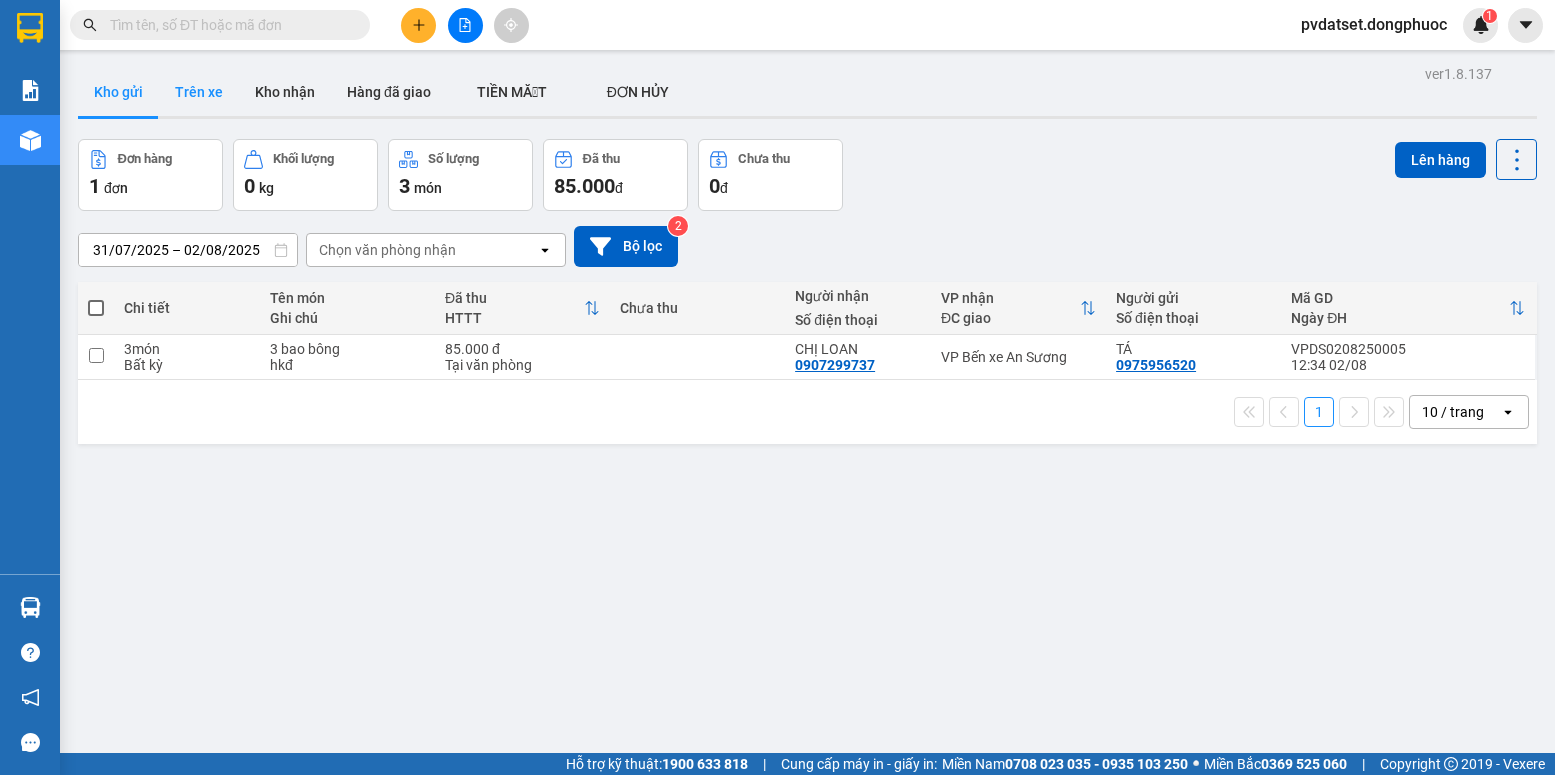 click on "Trên xe" at bounding box center [199, 92] 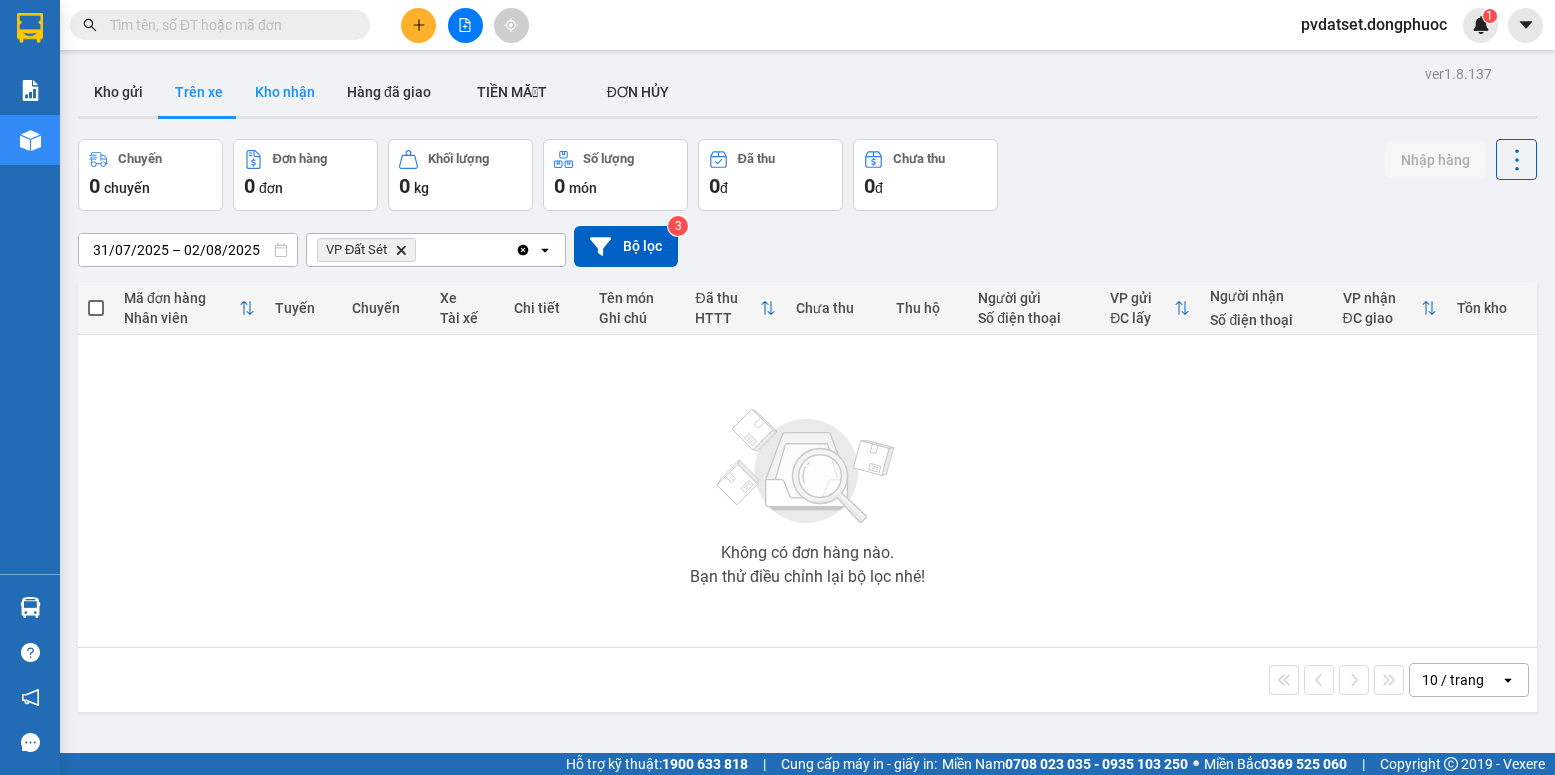 click on "Kho nhận" at bounding box center (285, 92) 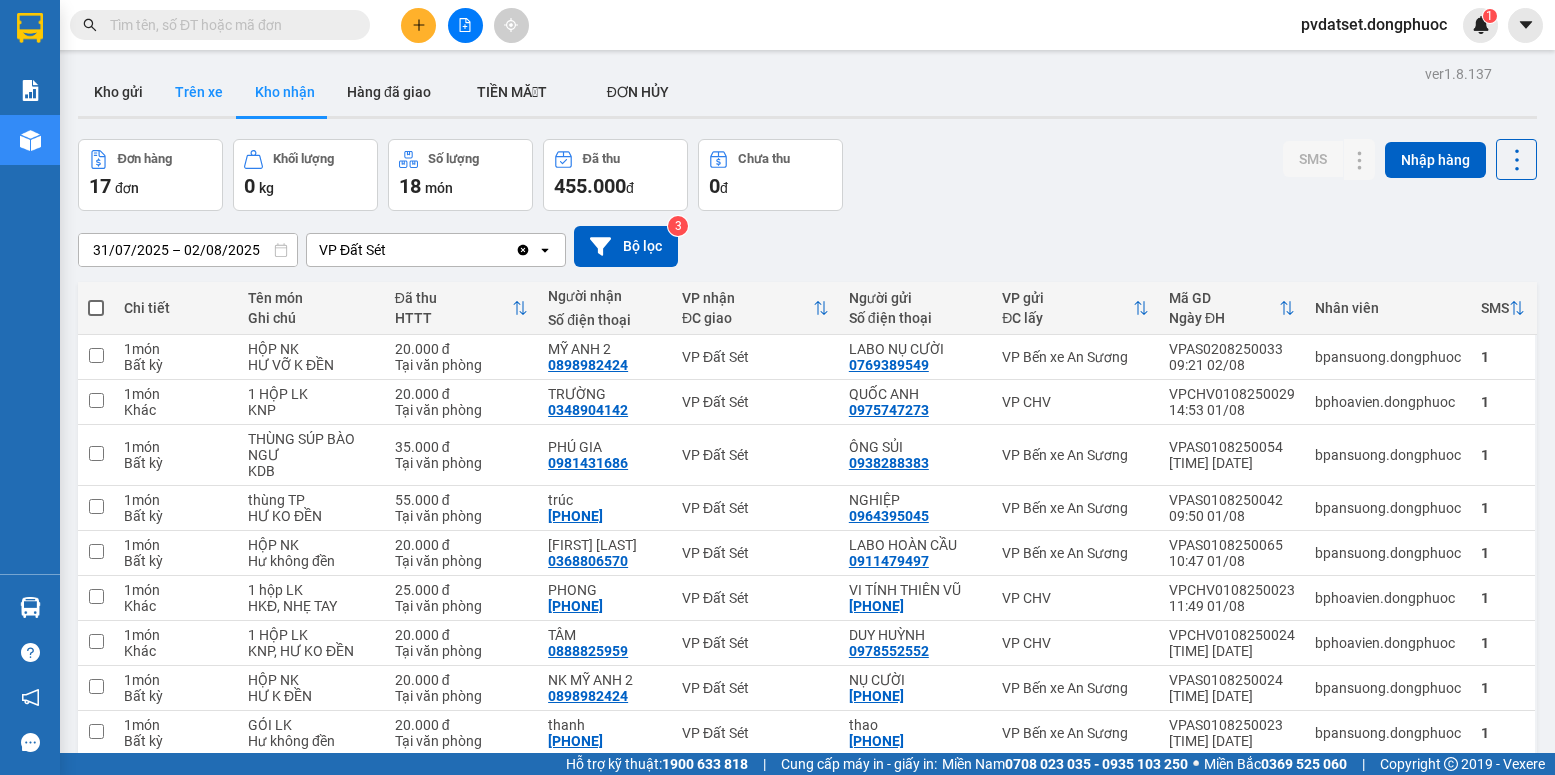 click on "Trên xe" at bounding box center (199, 92) 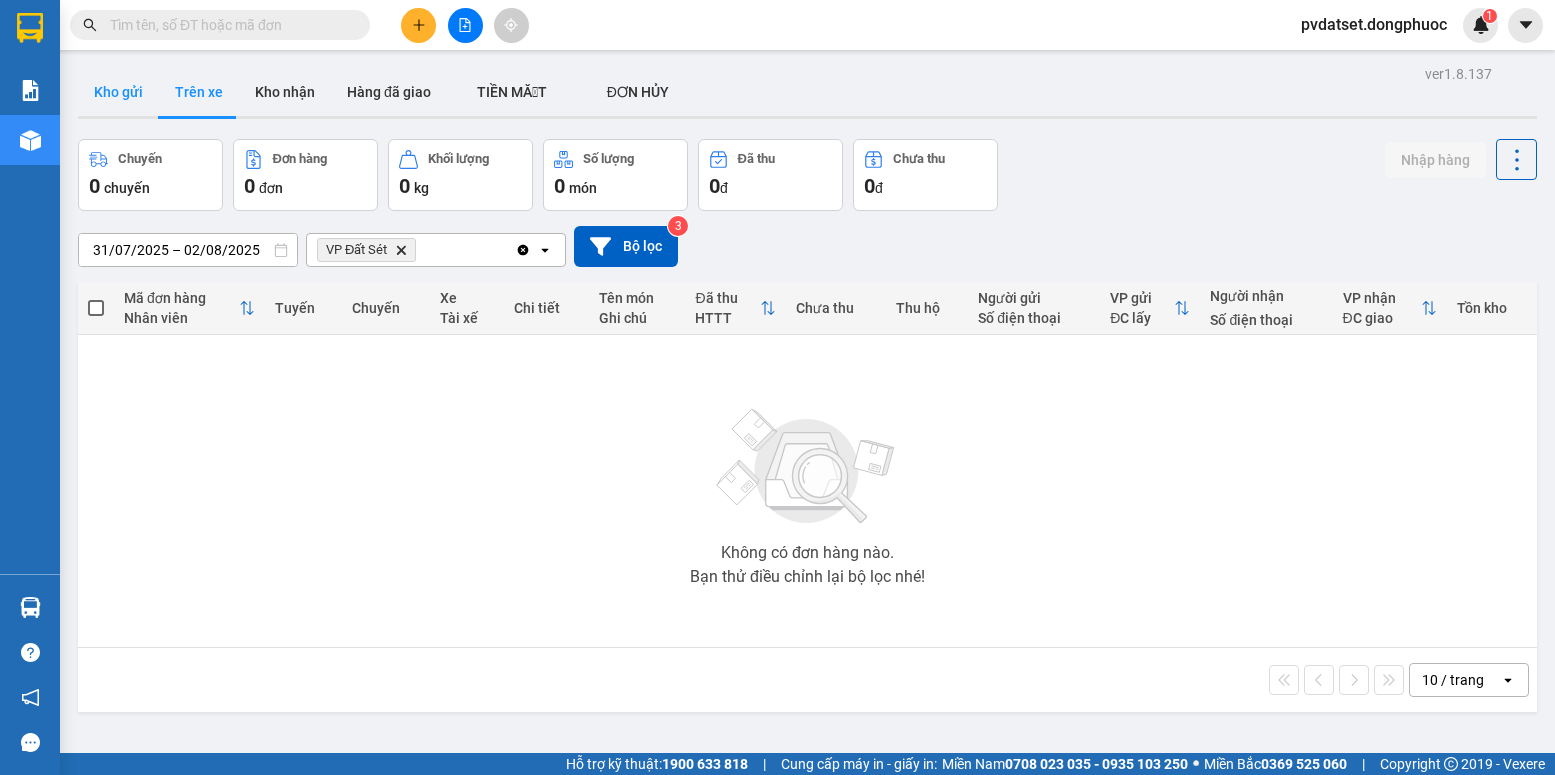 click on "Kho gửi" at bounding box center (118, 92) 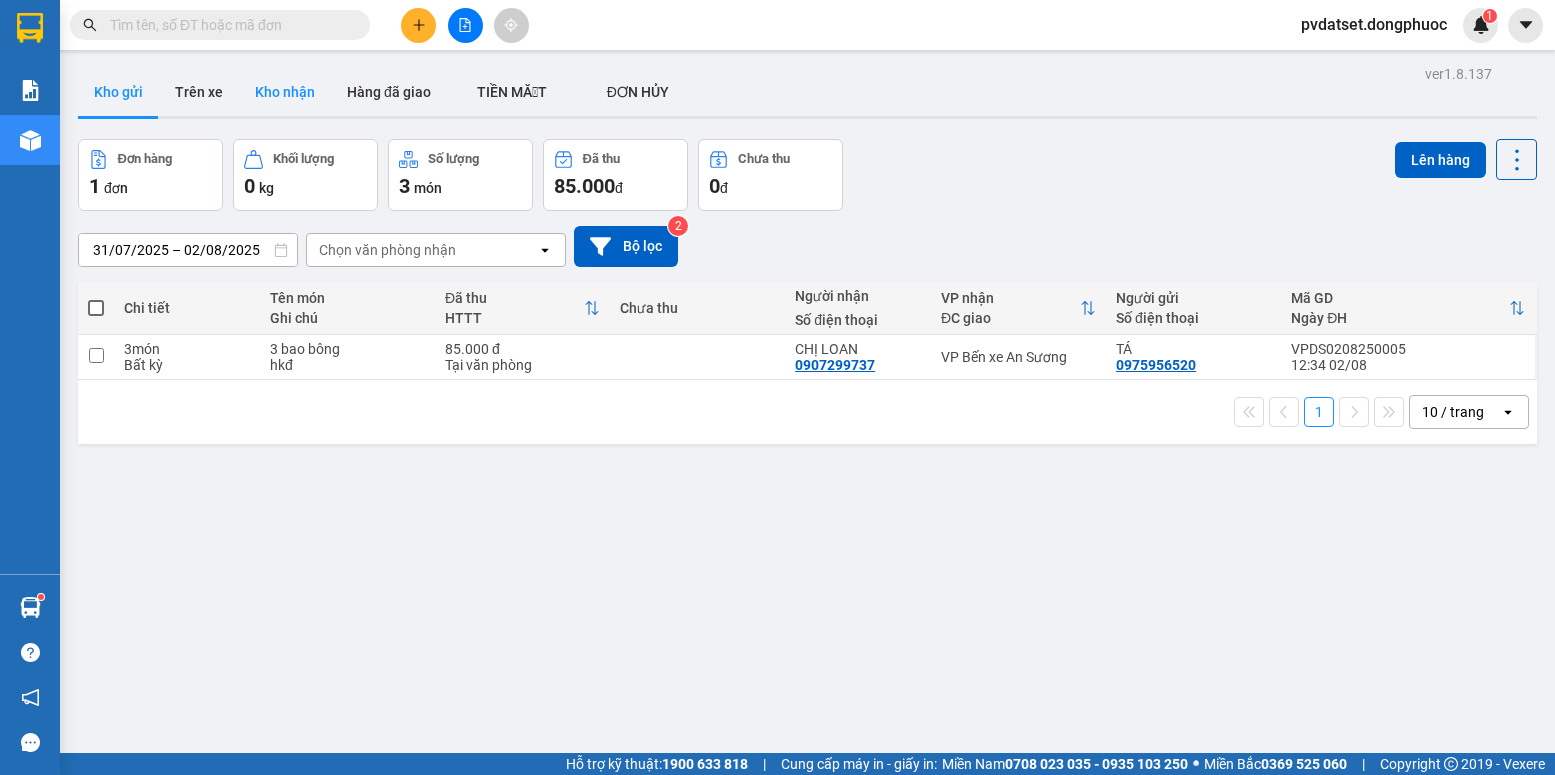 click on "Kho nhận" at bounding box center [285, 92] 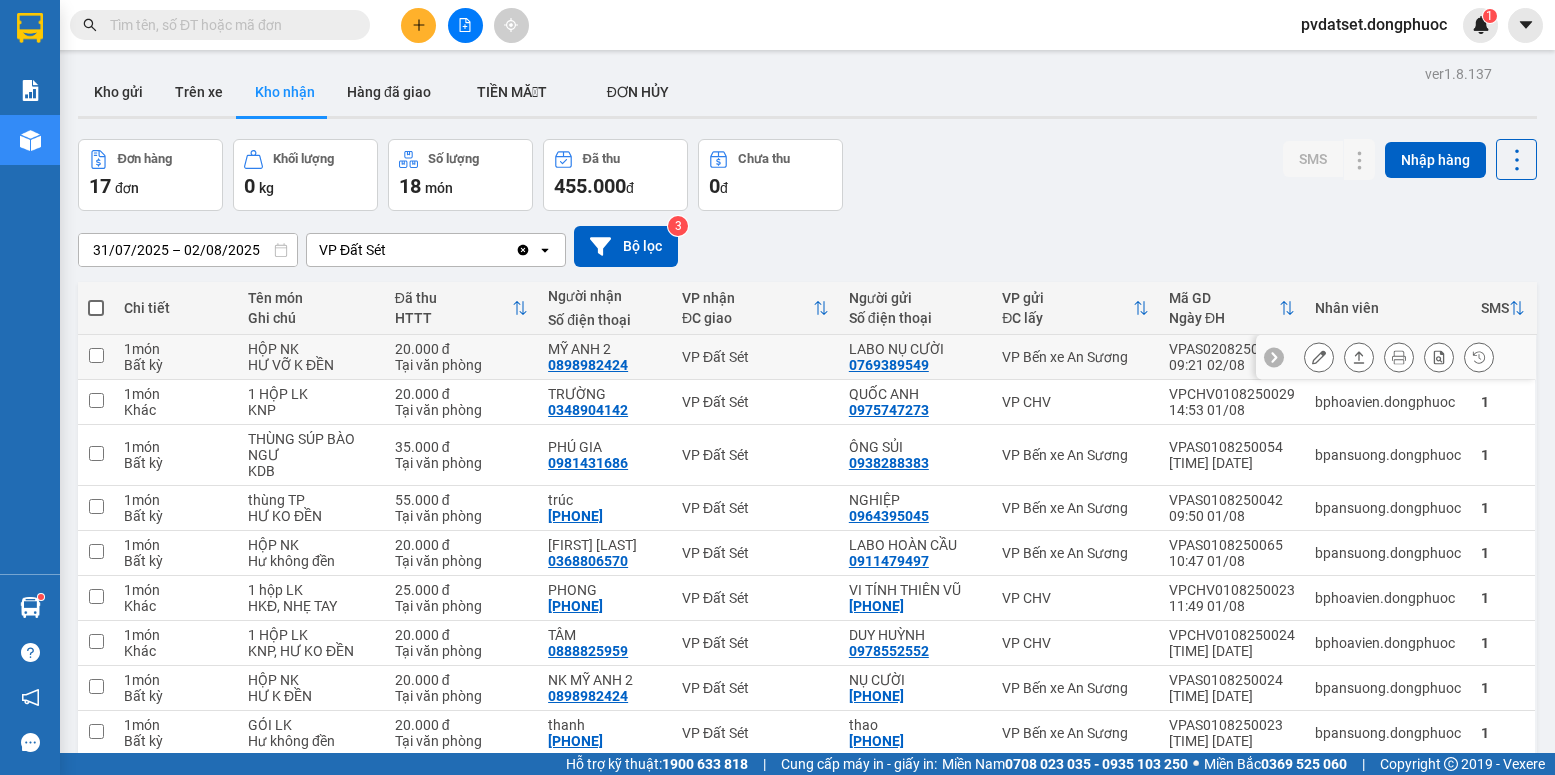 click on "Tại văn phòng" at bounding box center [461, 365] 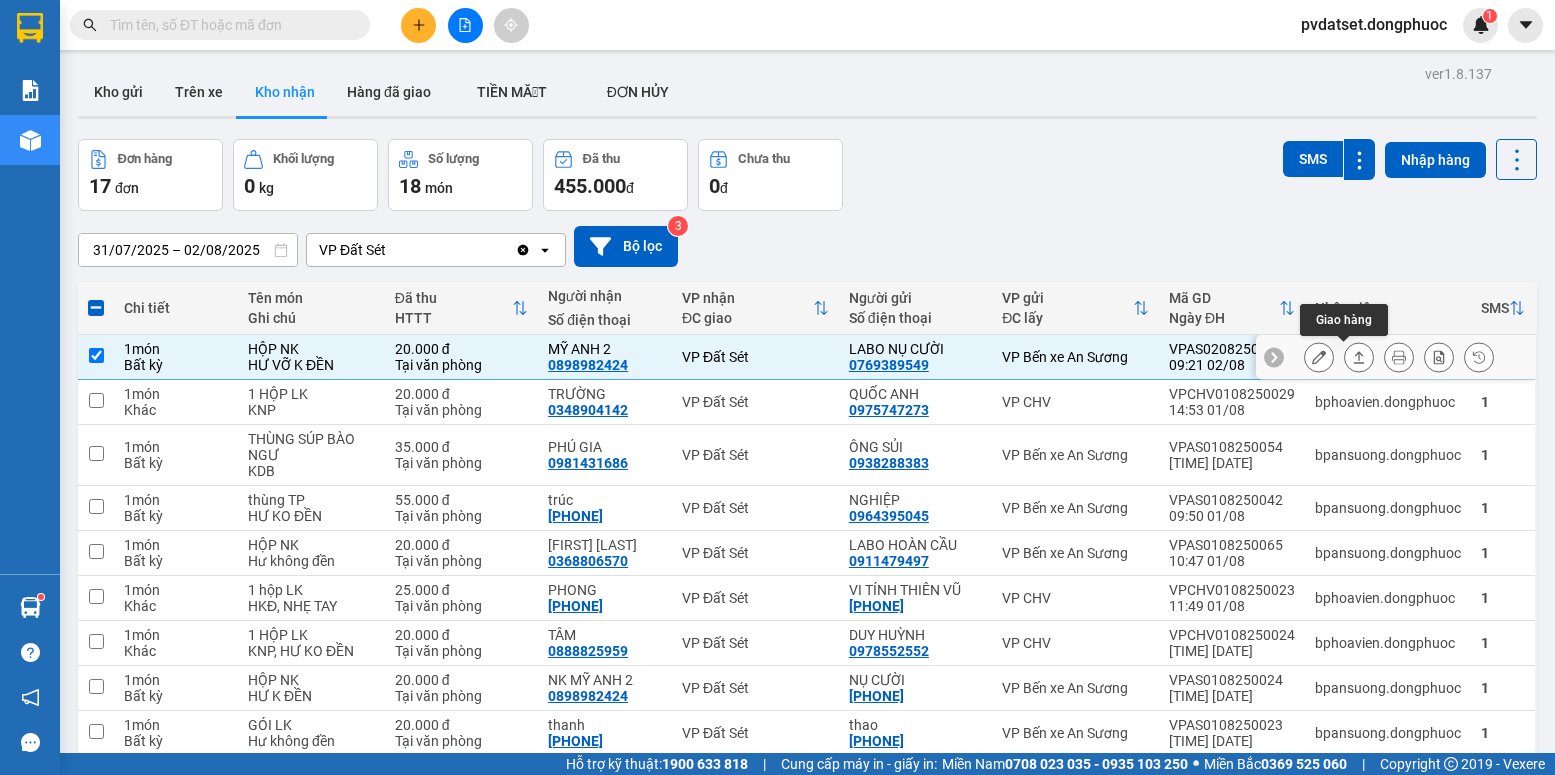 click 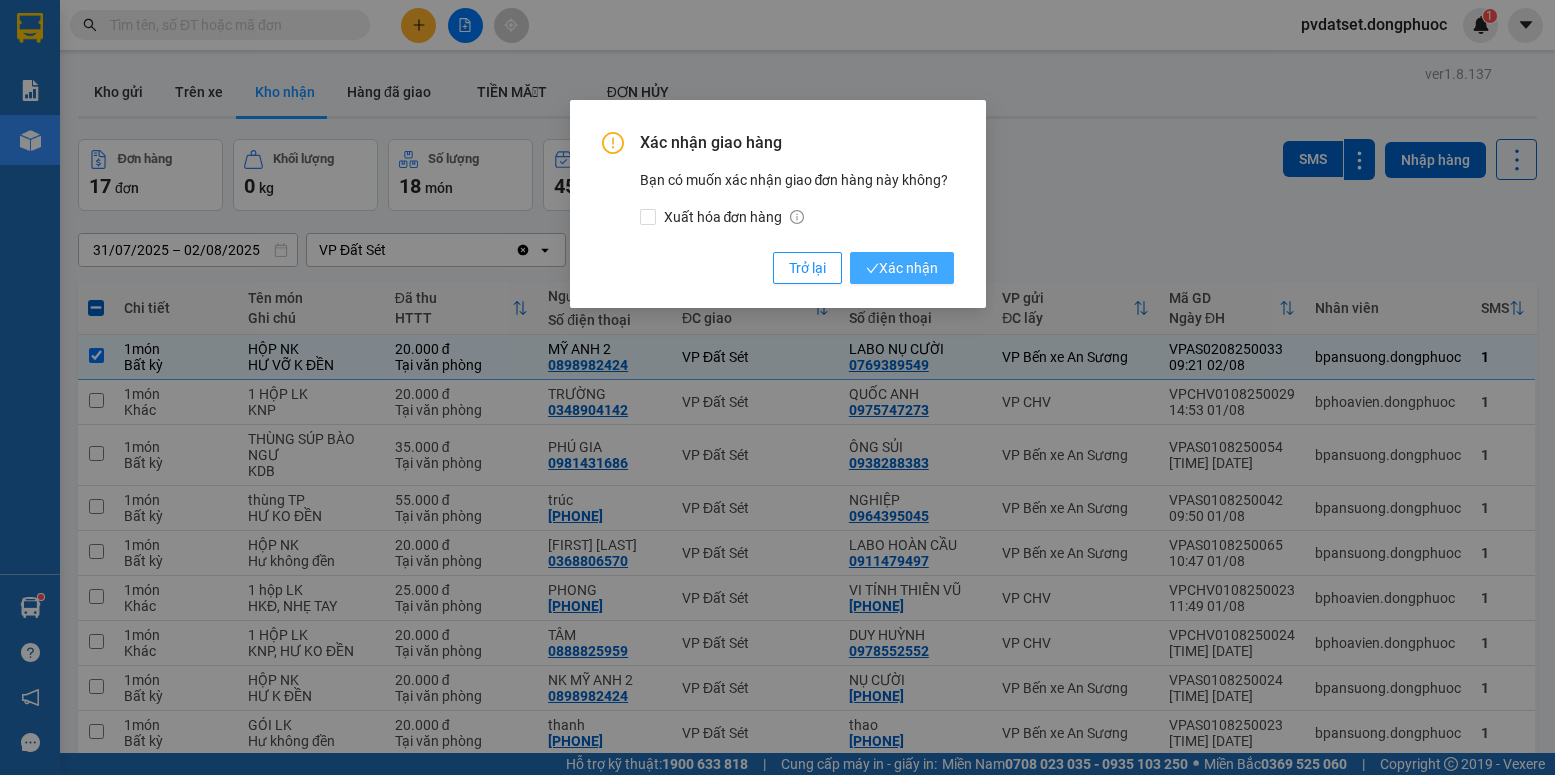 click on "Xác nhận" at bounding box center (902, 268) 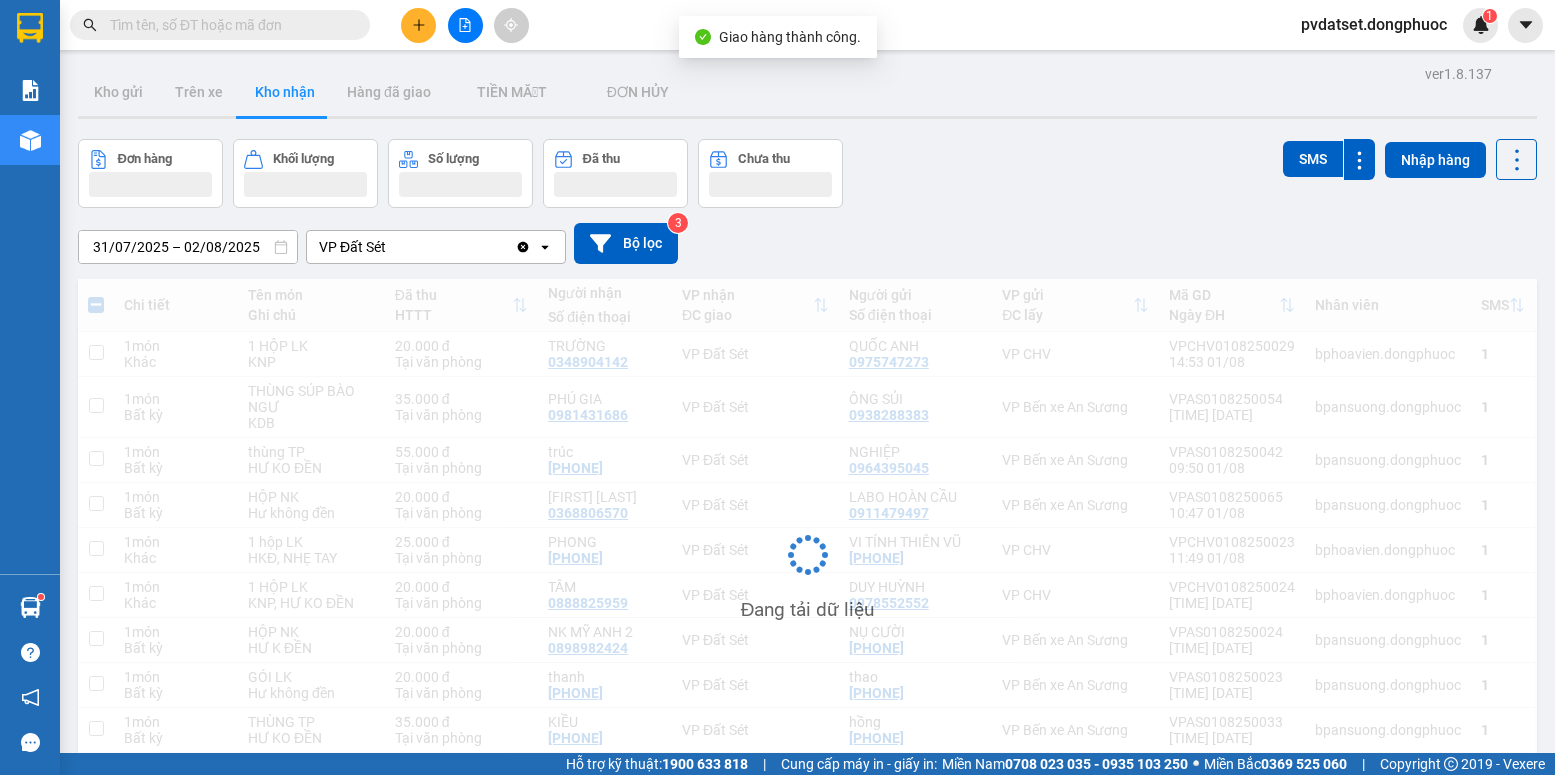 checkbox on "false" 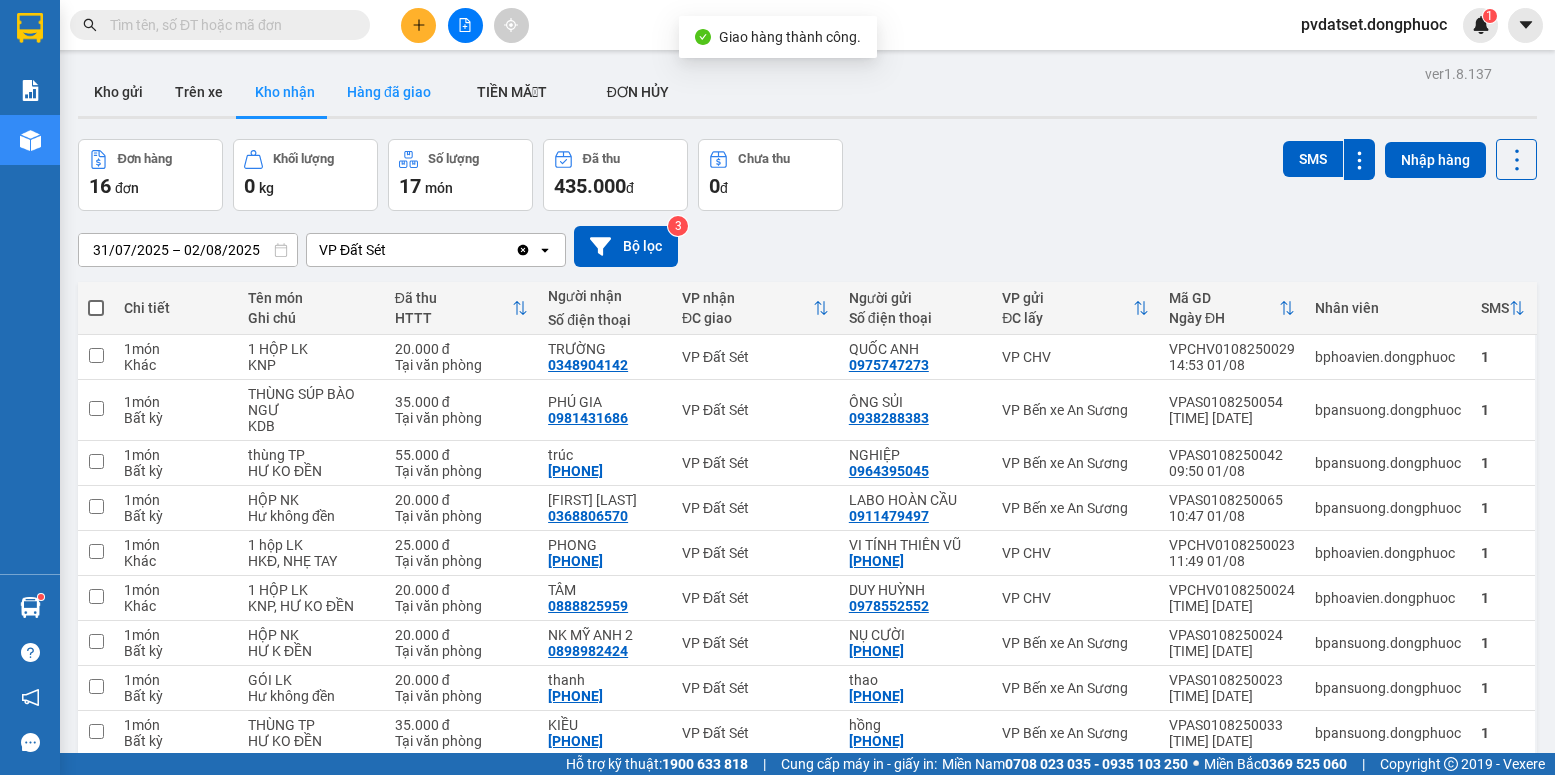 click on "Hàng đã giao" at bounding box center (389, 92) 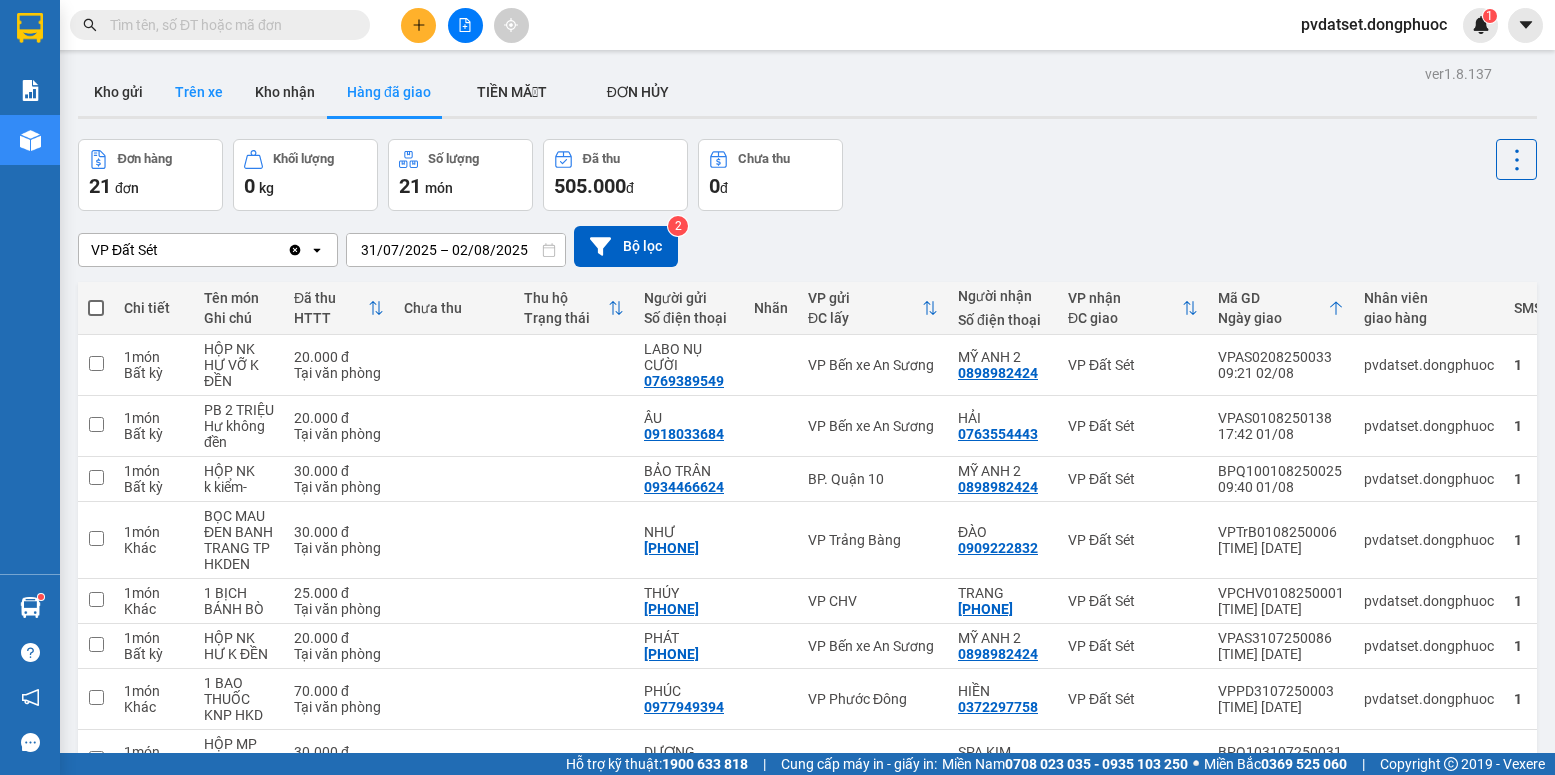 click on "Trên xe" at bounding box center [199, 92] 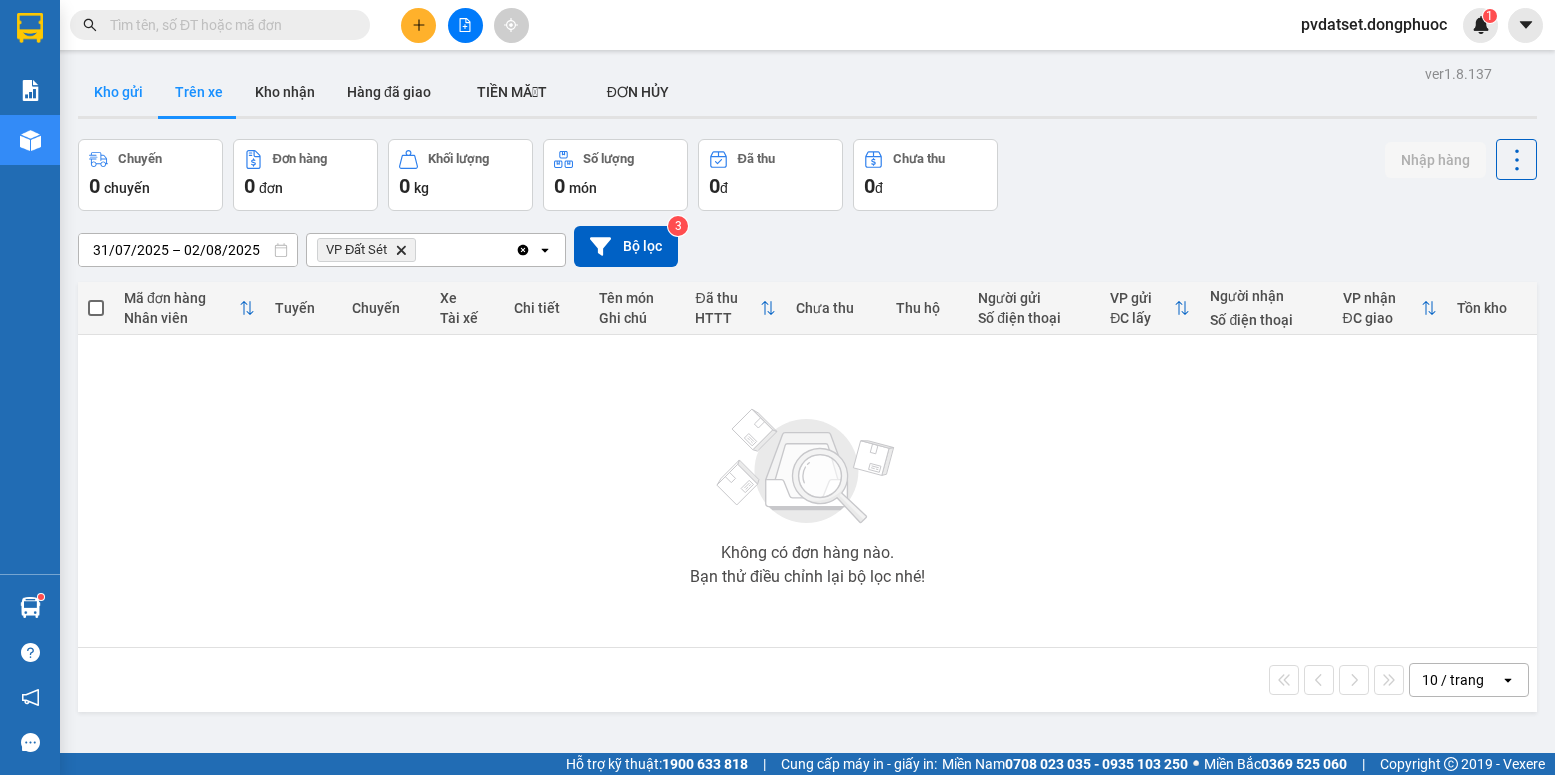click on "Kho gửi" at bounding box center (118, 92) 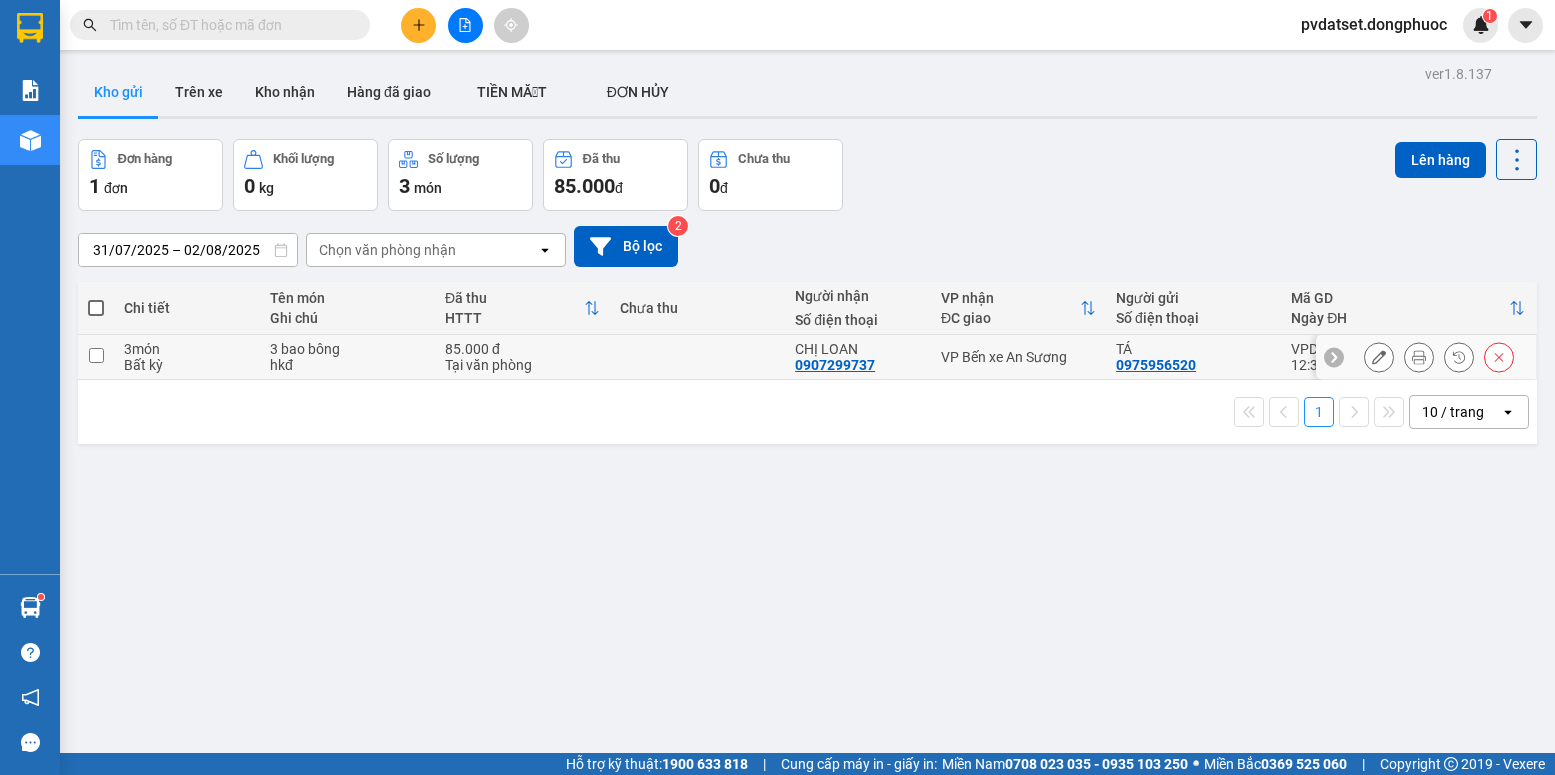 click at bounding box center (697, 357) 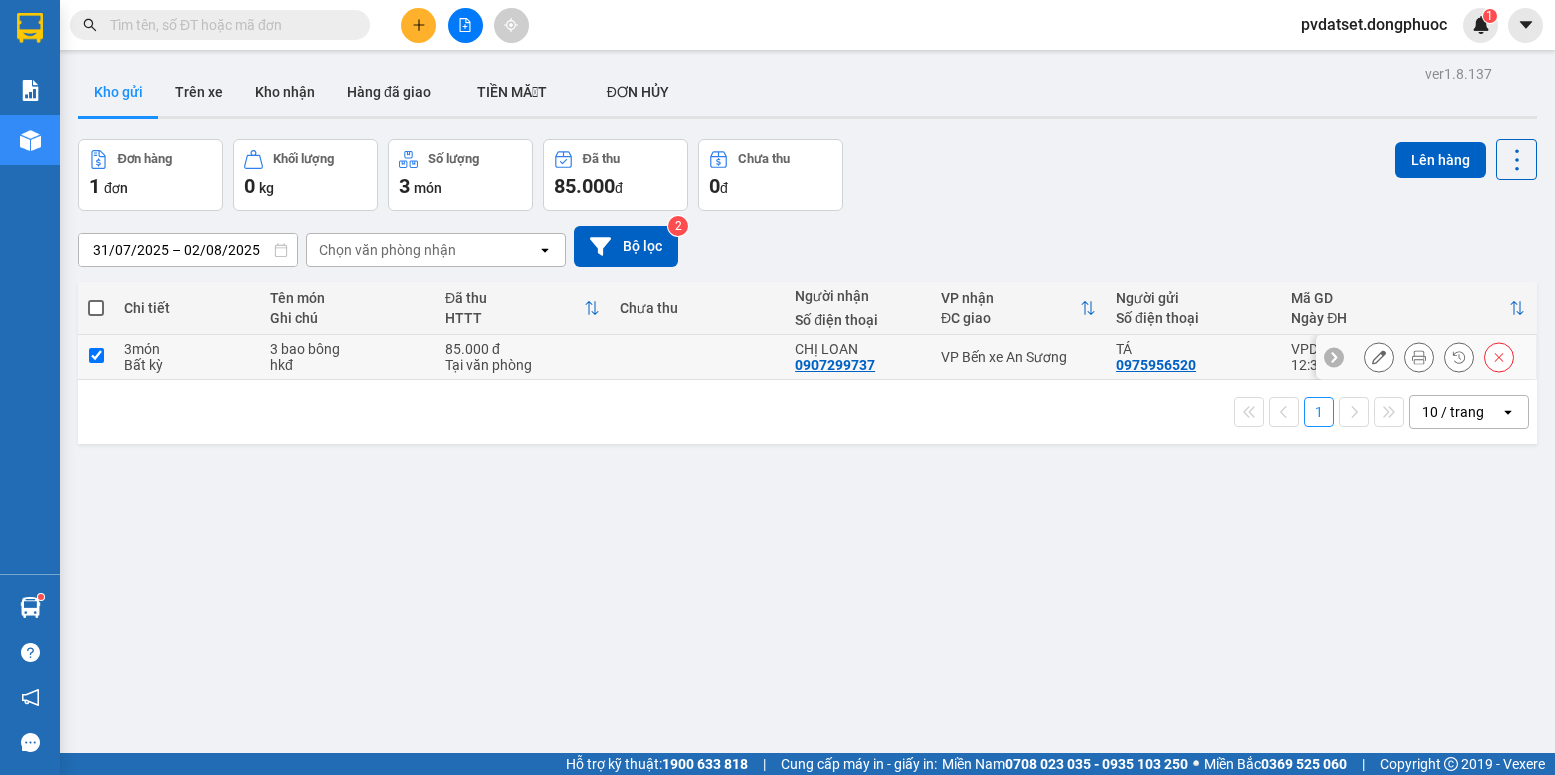 checkbox on "true" 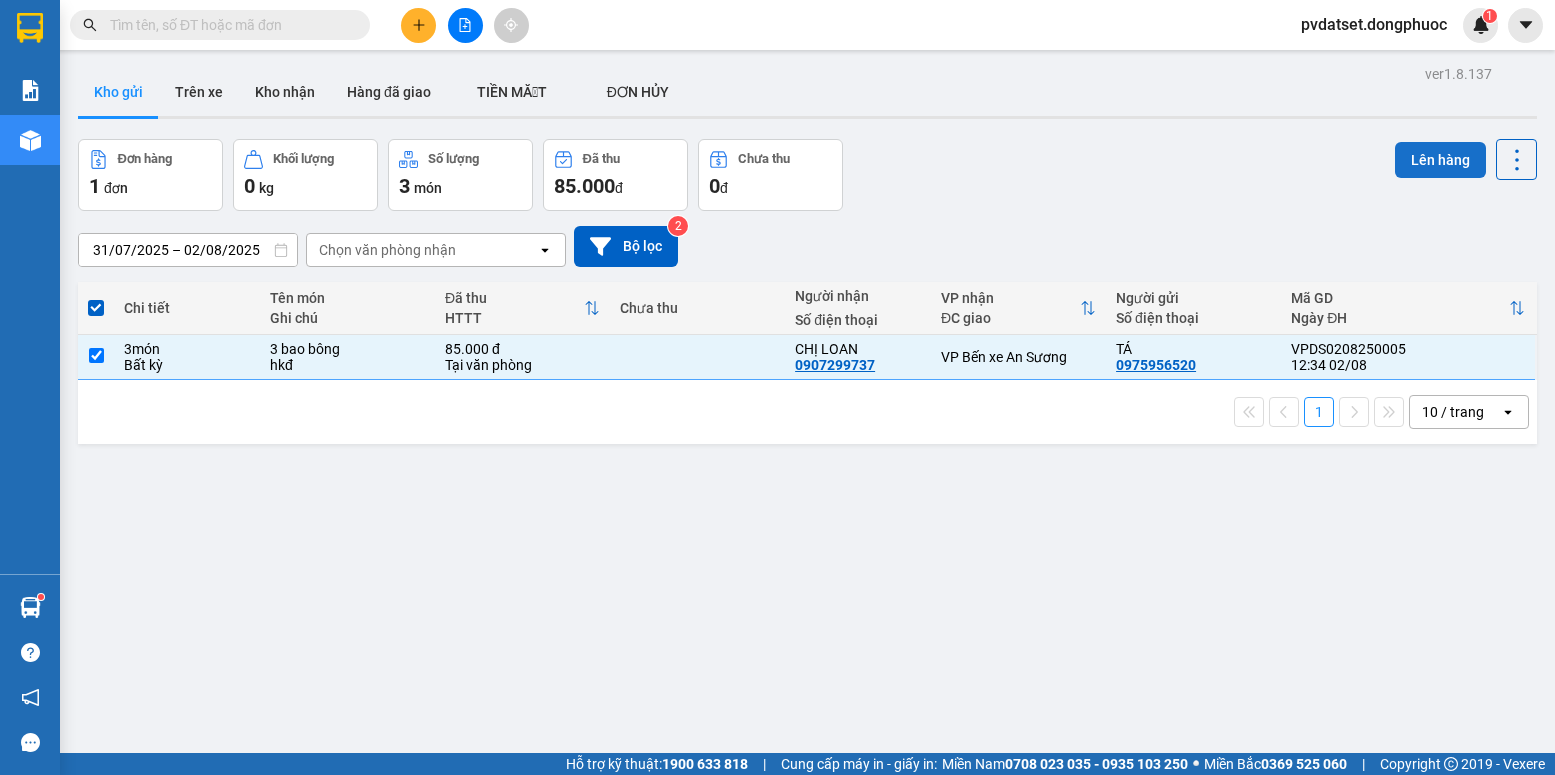 click on "Lên hàng" at bounding box center (1440, 160) 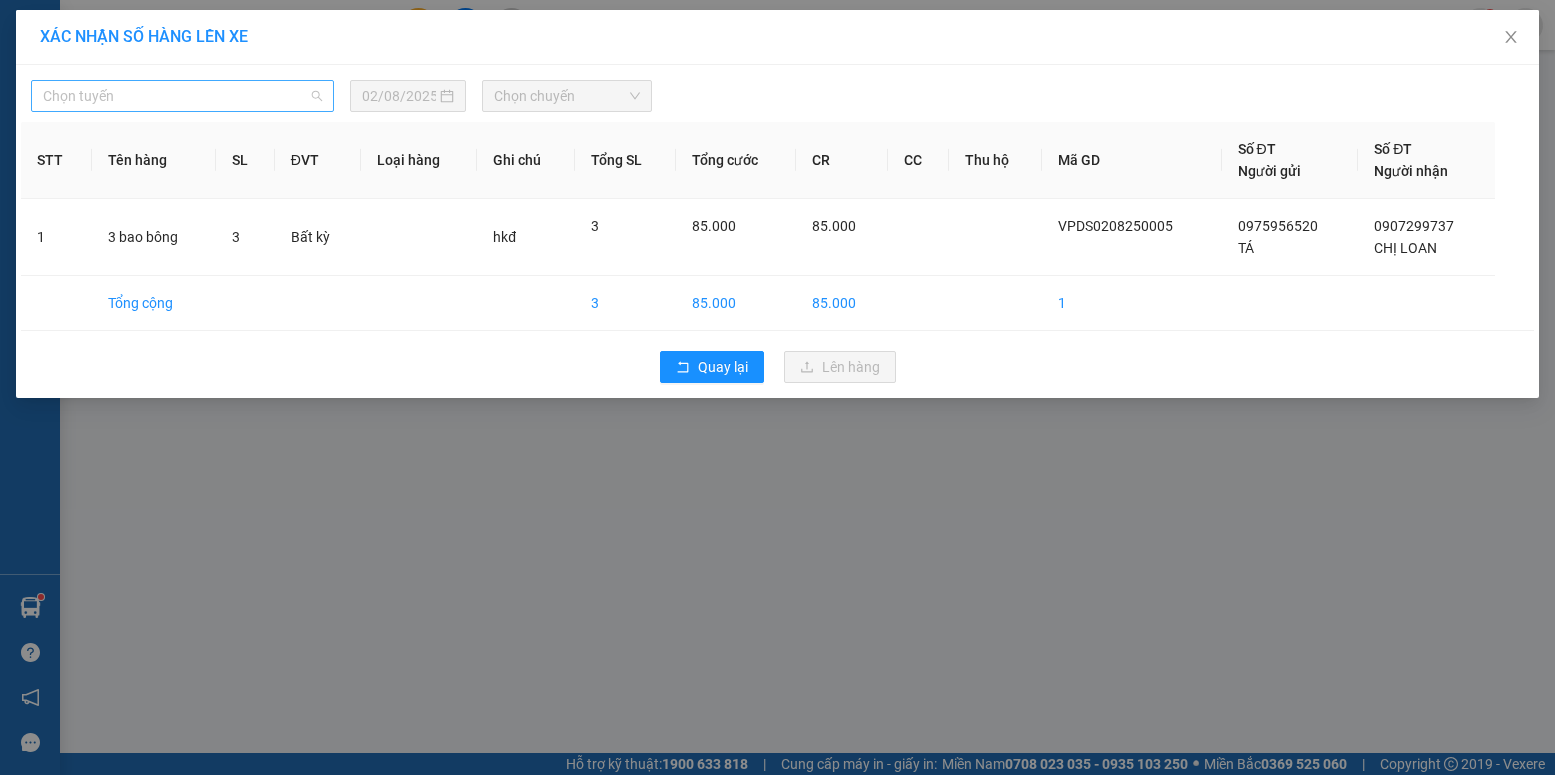 click on "Chọn tuyến" at bounding box center (182, 96) 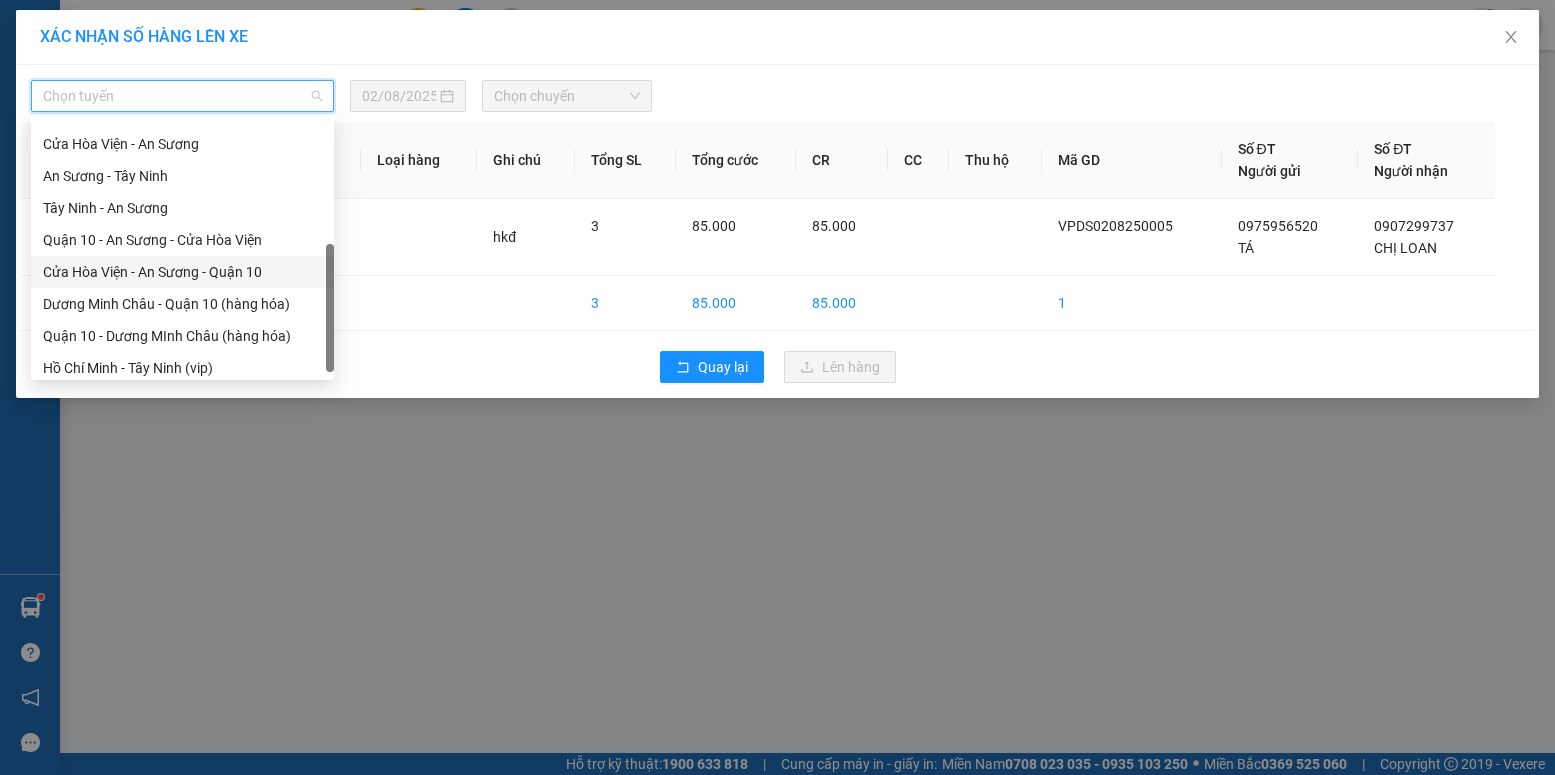 scroll, scrollTop: 280, scrollLeft: 0, axis: vertical 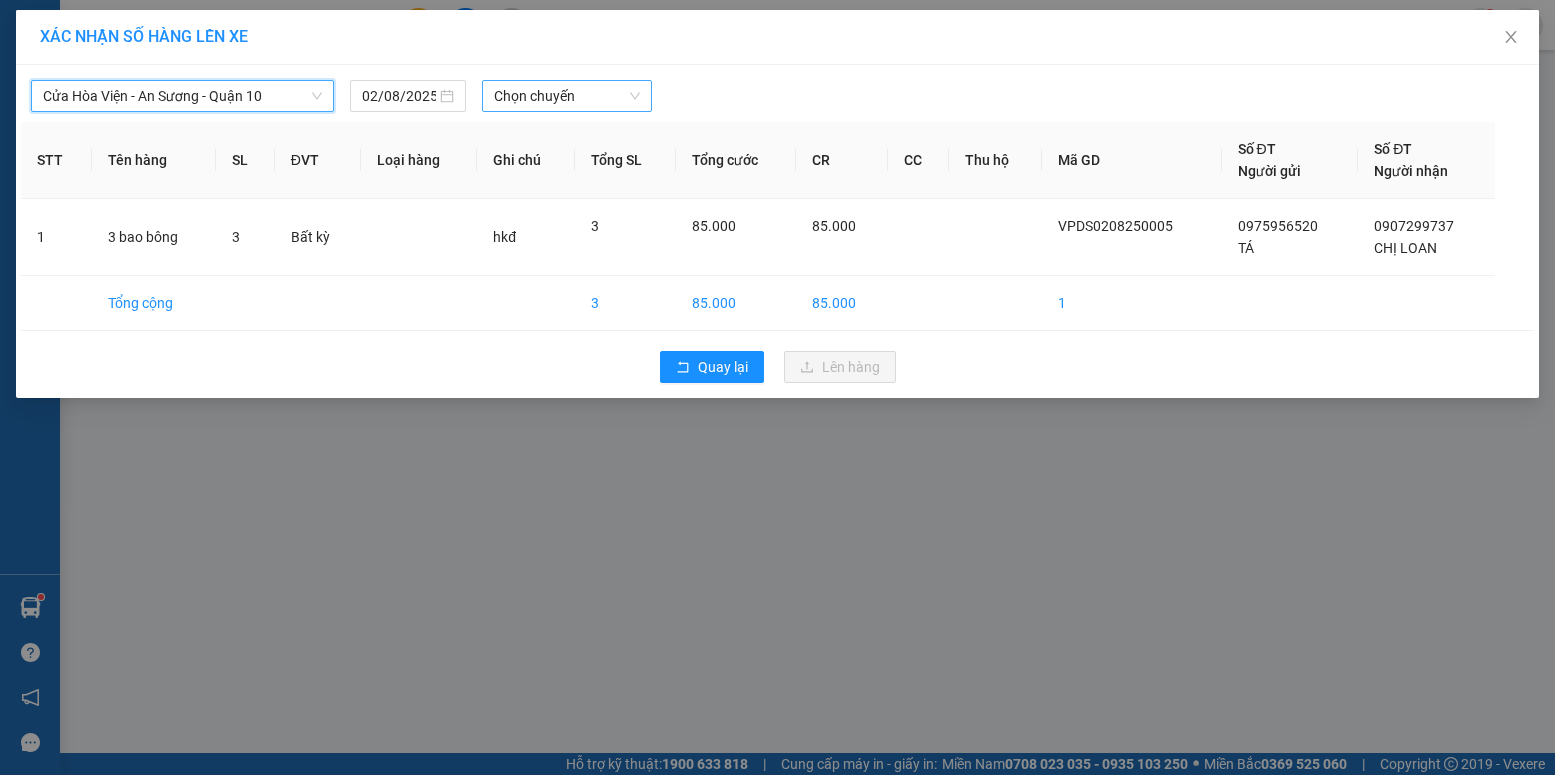 click on "Chọn chuyến" at bounding box center [567, 96] 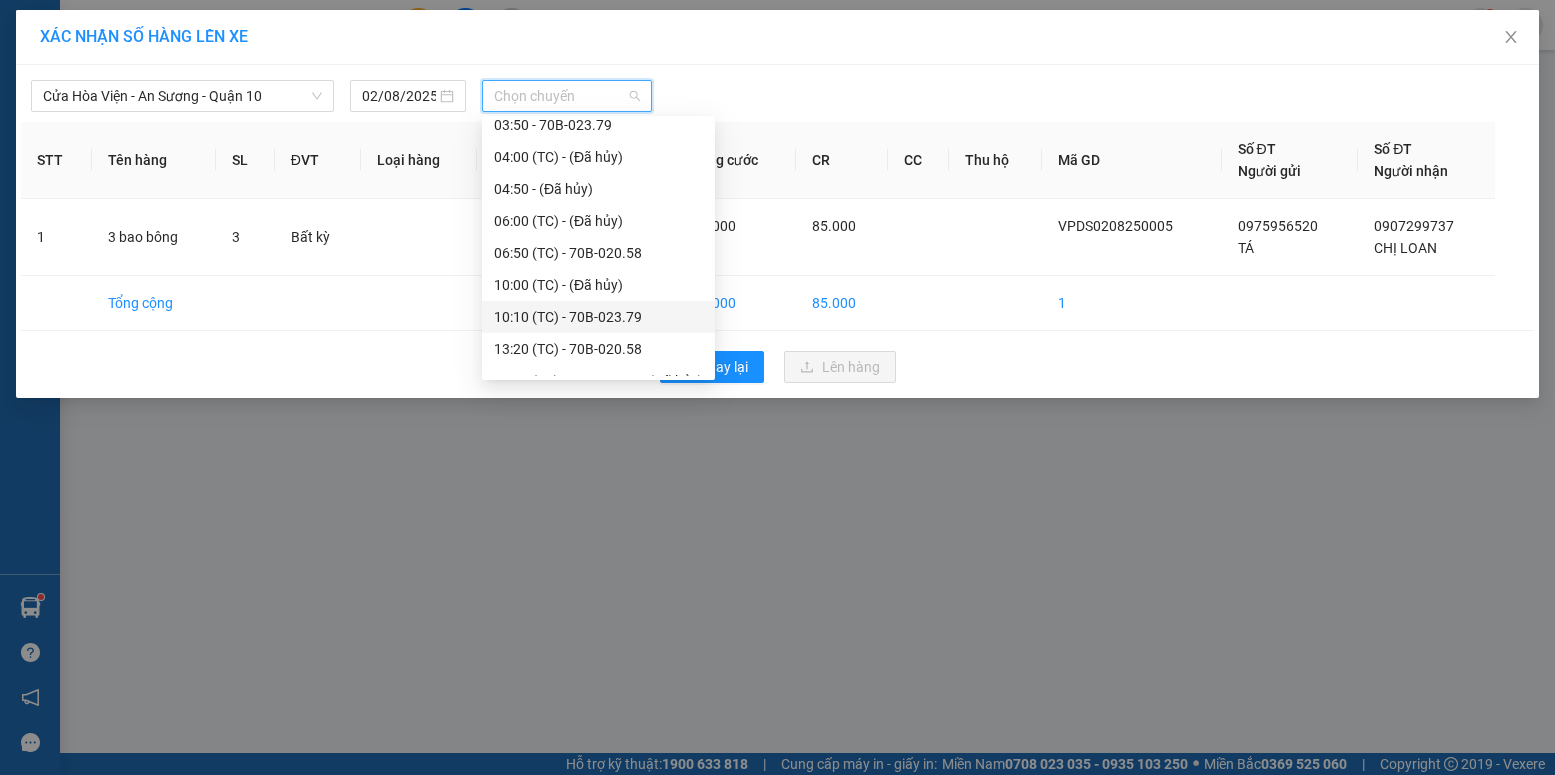 scroll, scrollTop: 64, scrollLeft: 0, axis: vertical 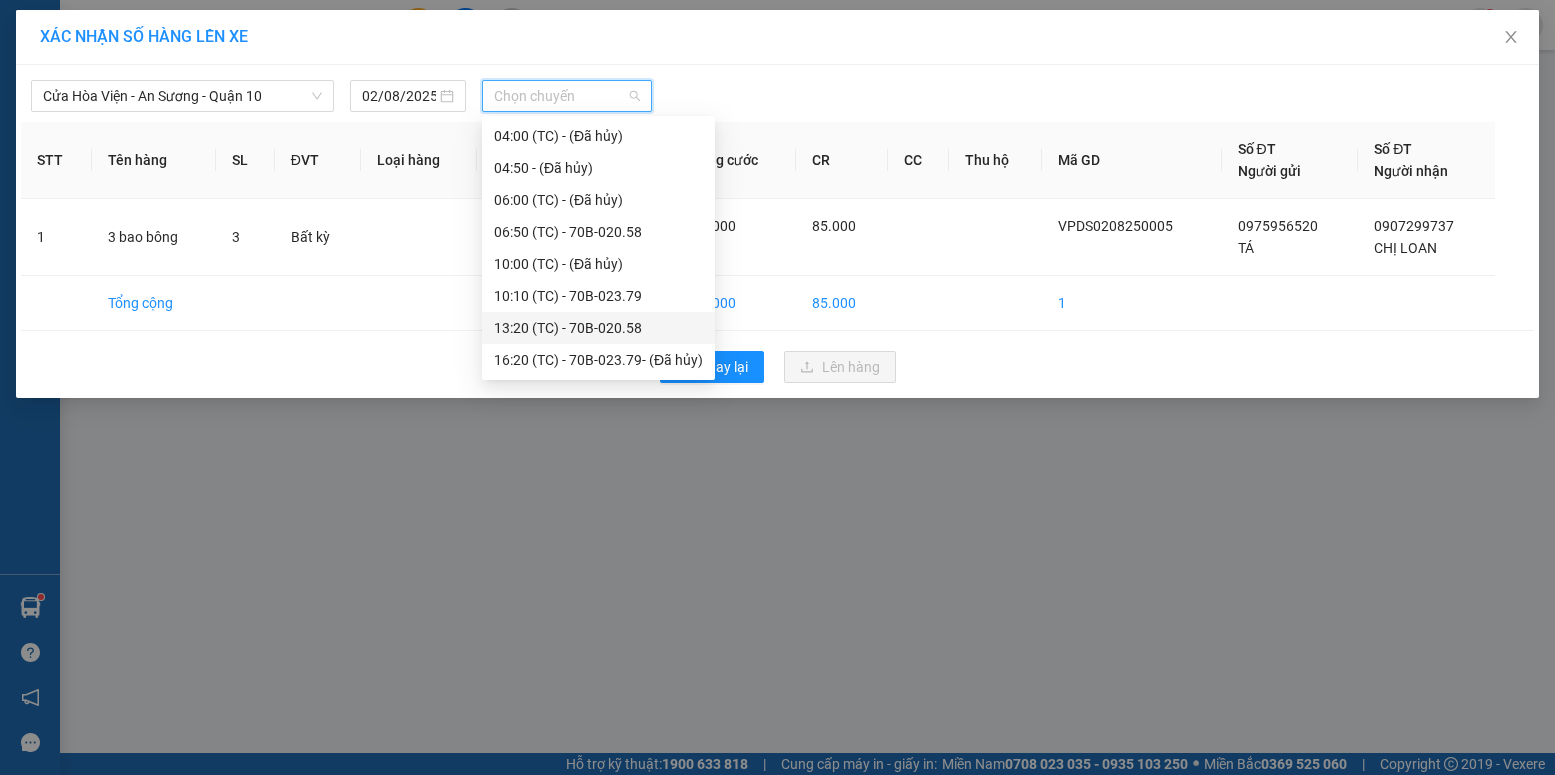 click on "[TIME]   (TC)   - [NUMBER]" at bounding box center (598, 328) 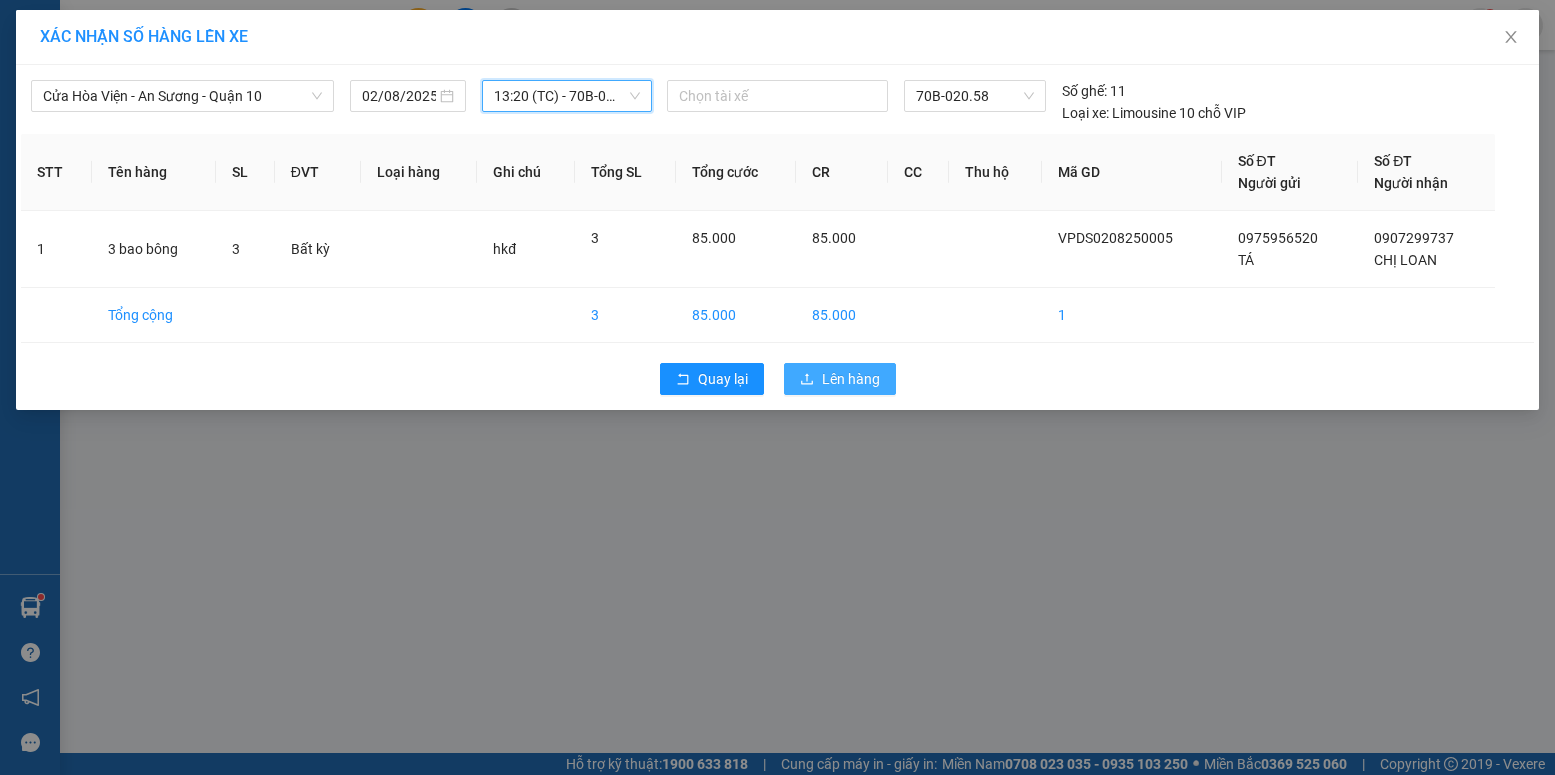 click on "Lên hàng" at bounding box center (851, 379) 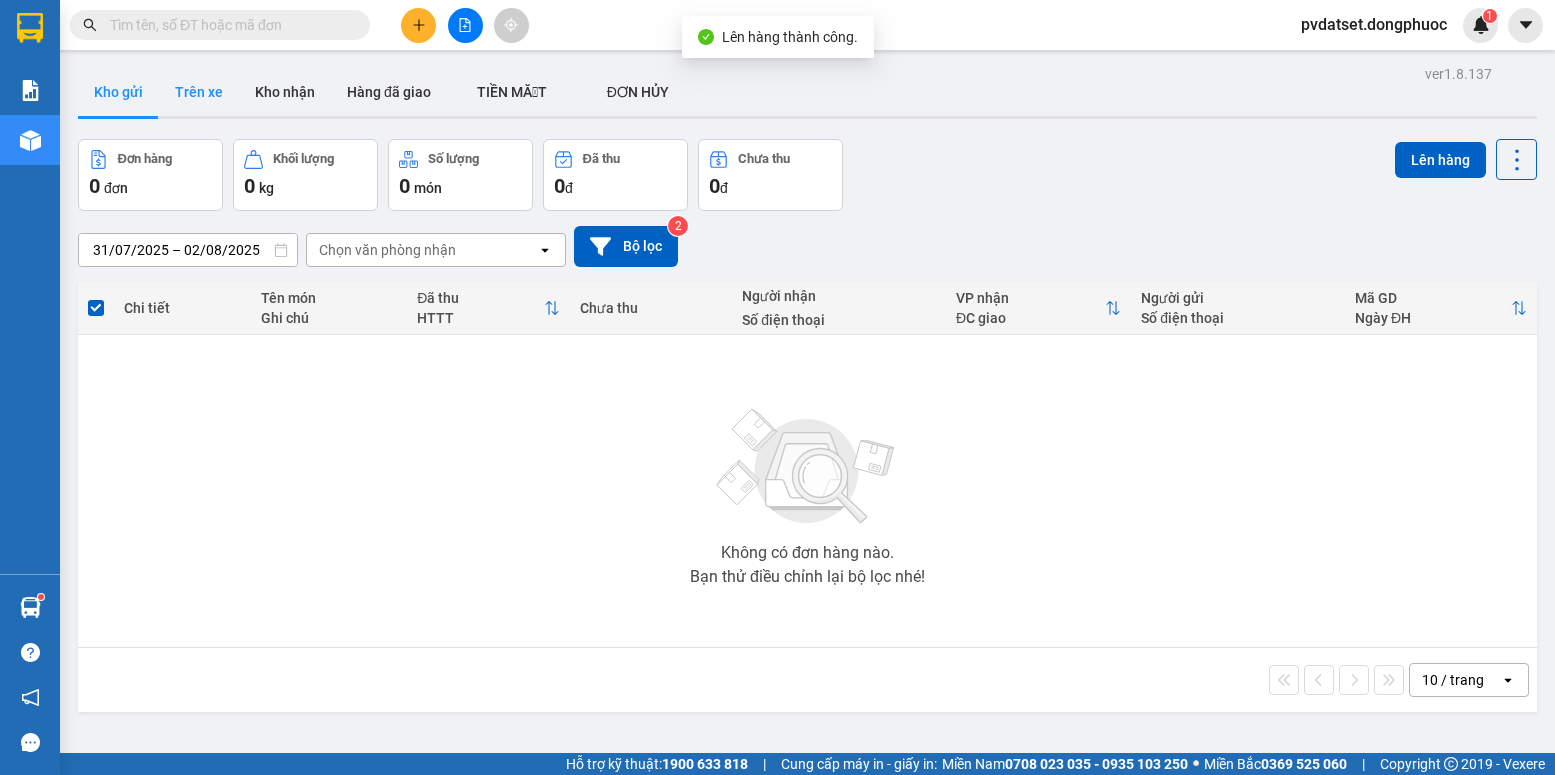 click on "Trên xe" at bounding box center [199, 92] 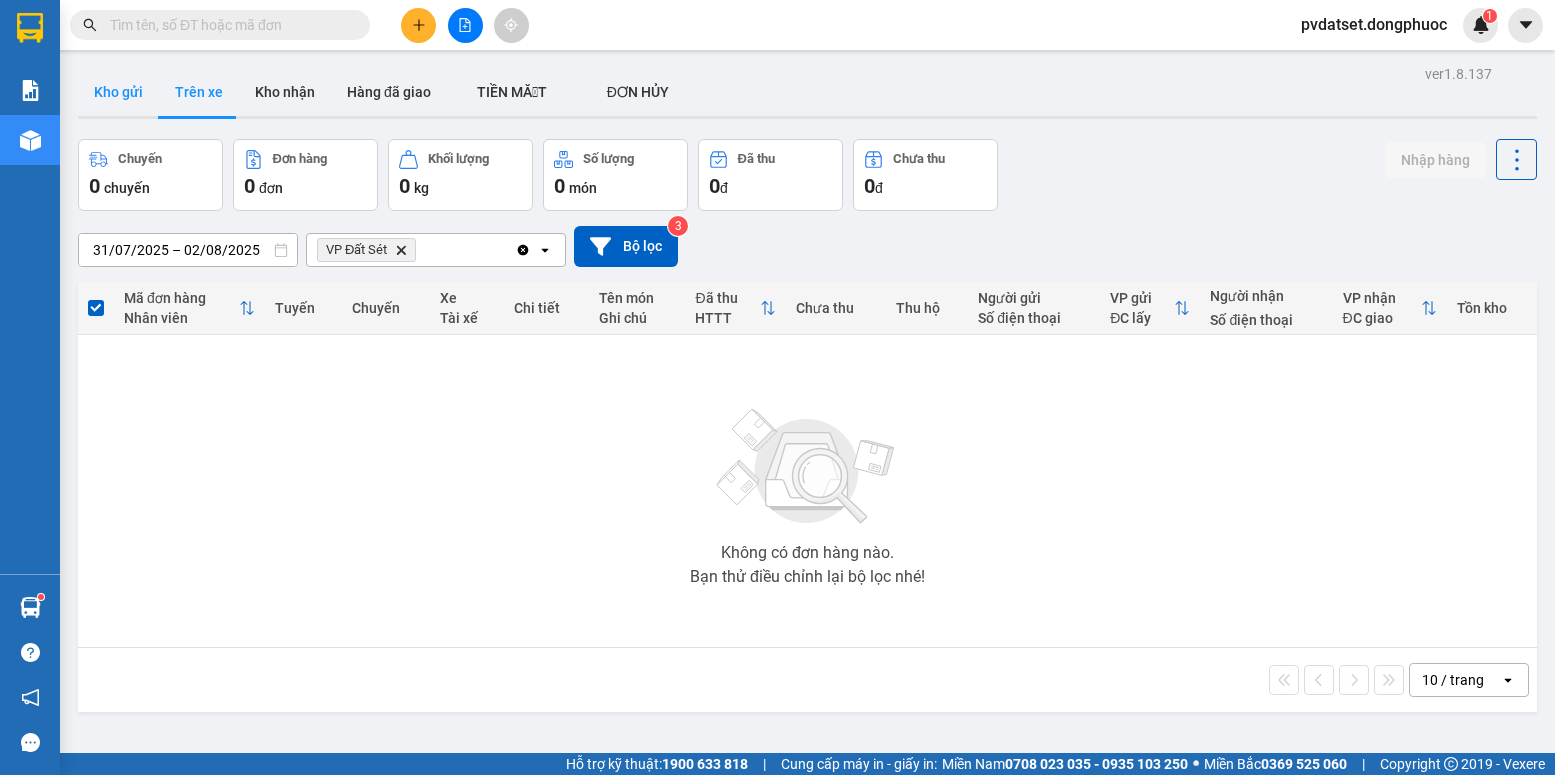 click on "Kho gửi" at bounding box center [118, 92] 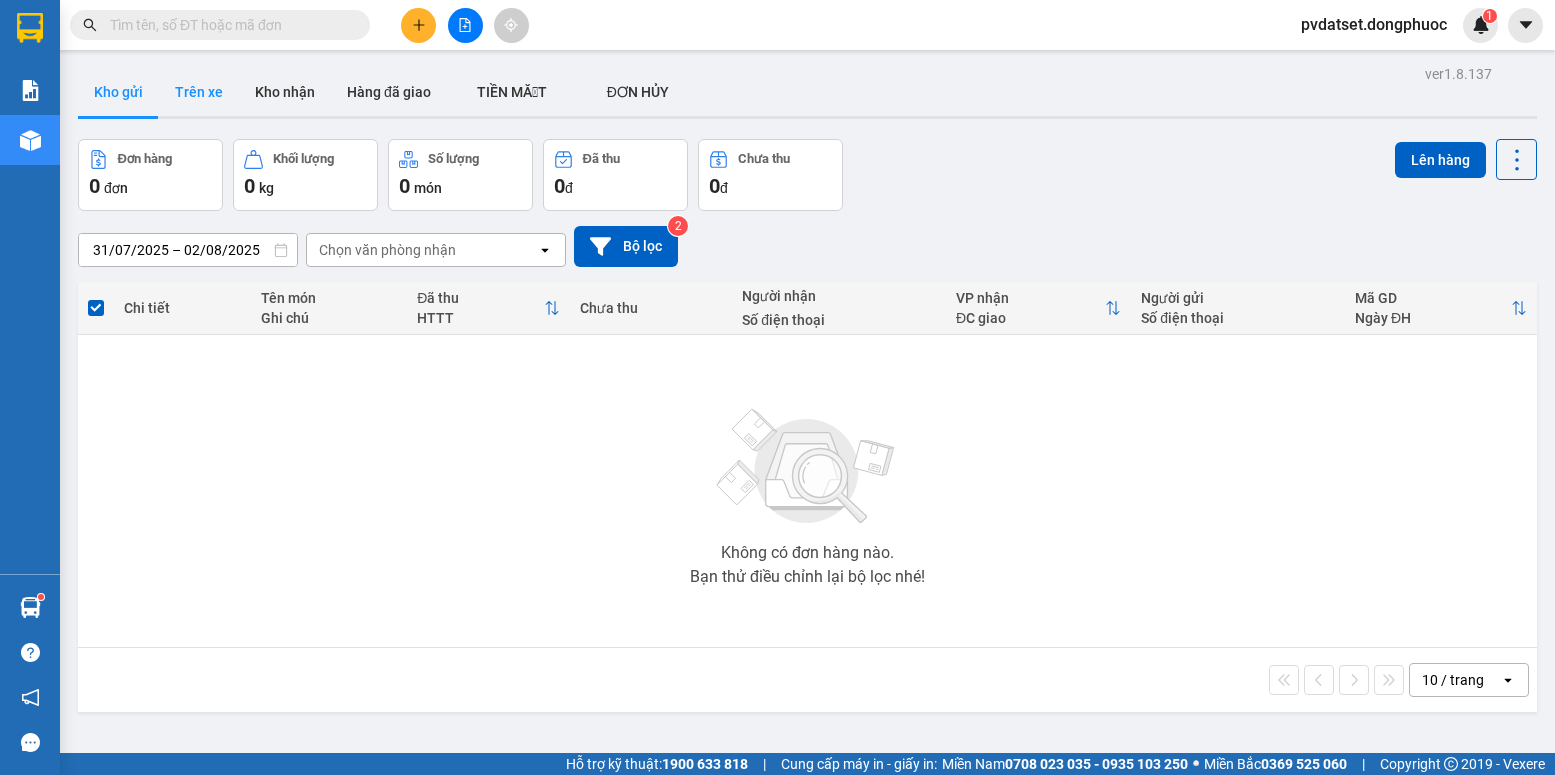 click on "Trên xe" at bounding box center [199, 92] 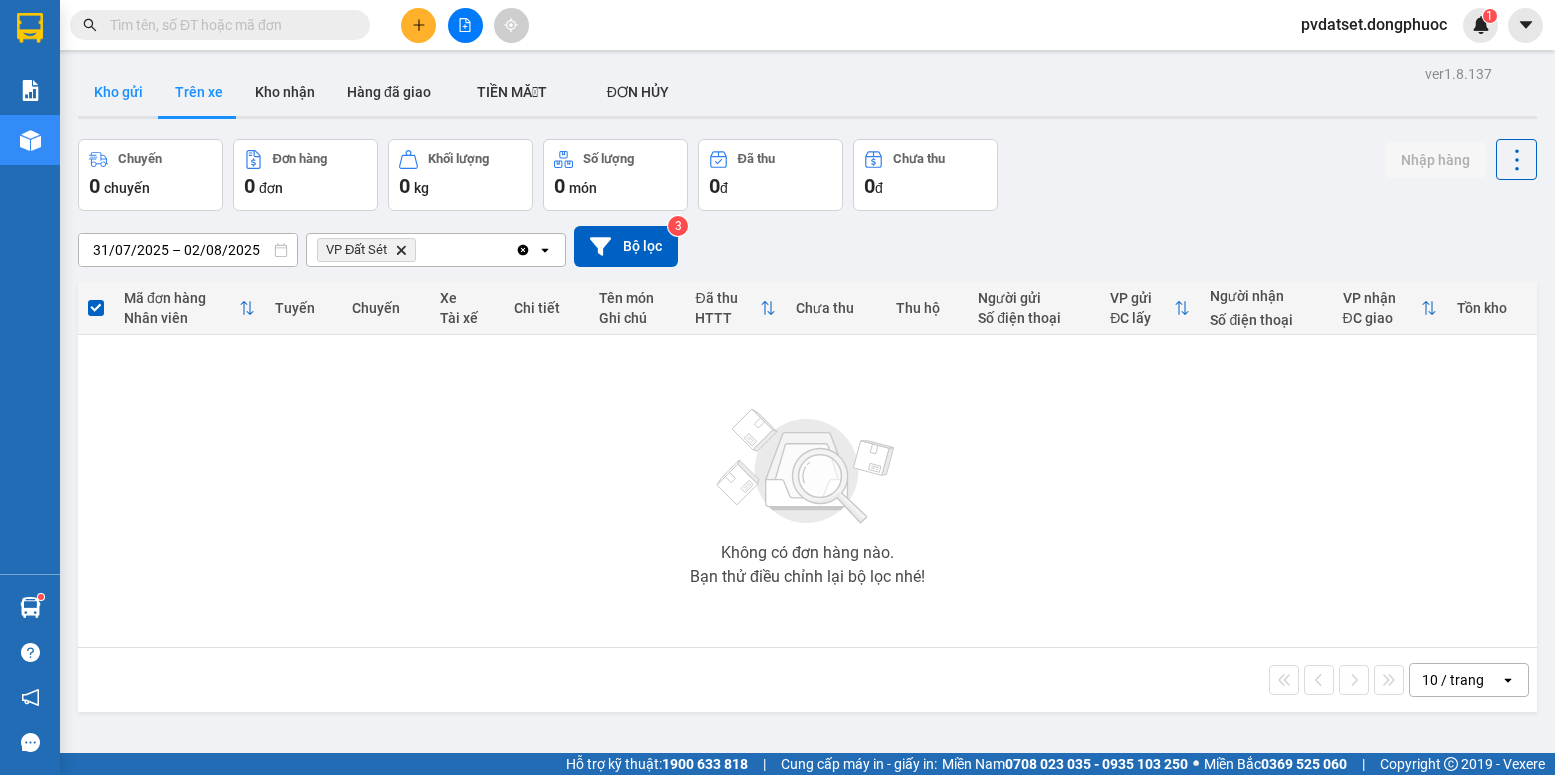 click on "Kho gửi" at bounding box center [118, 92] 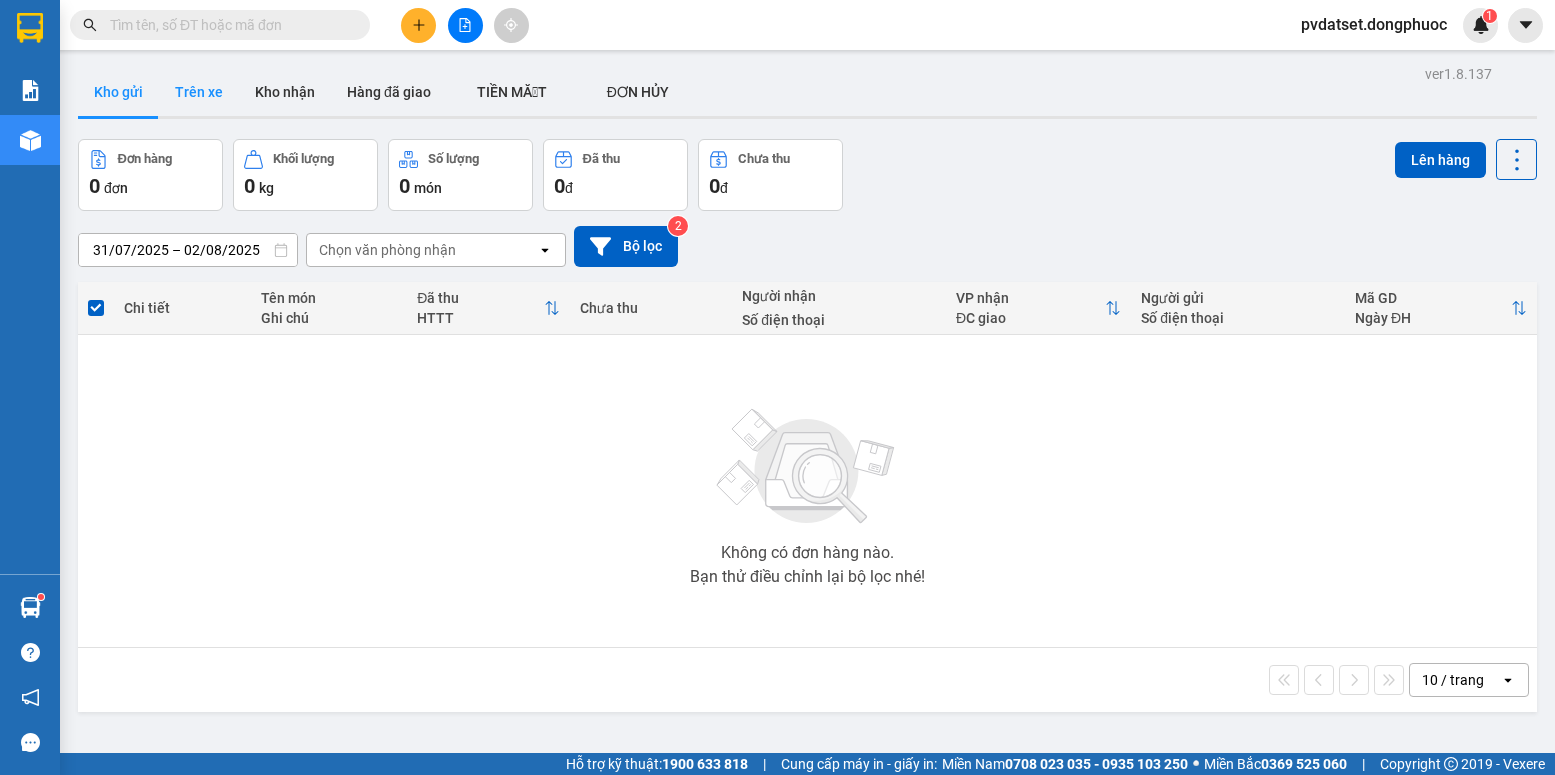 click on "Trên xe" at bounding box center [199, 92] 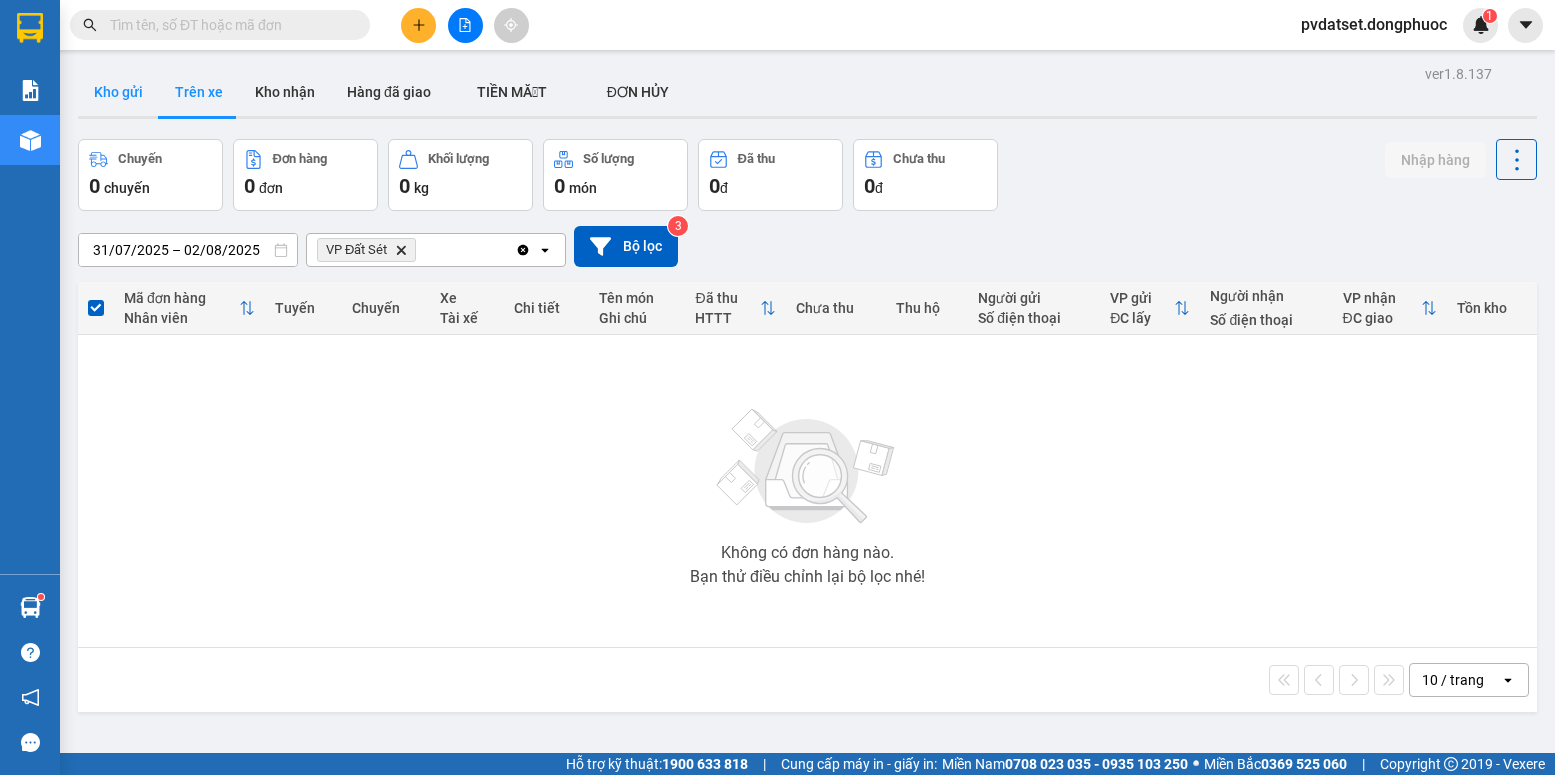 click on "Kho gửi" at bounding box center (118, 92) 